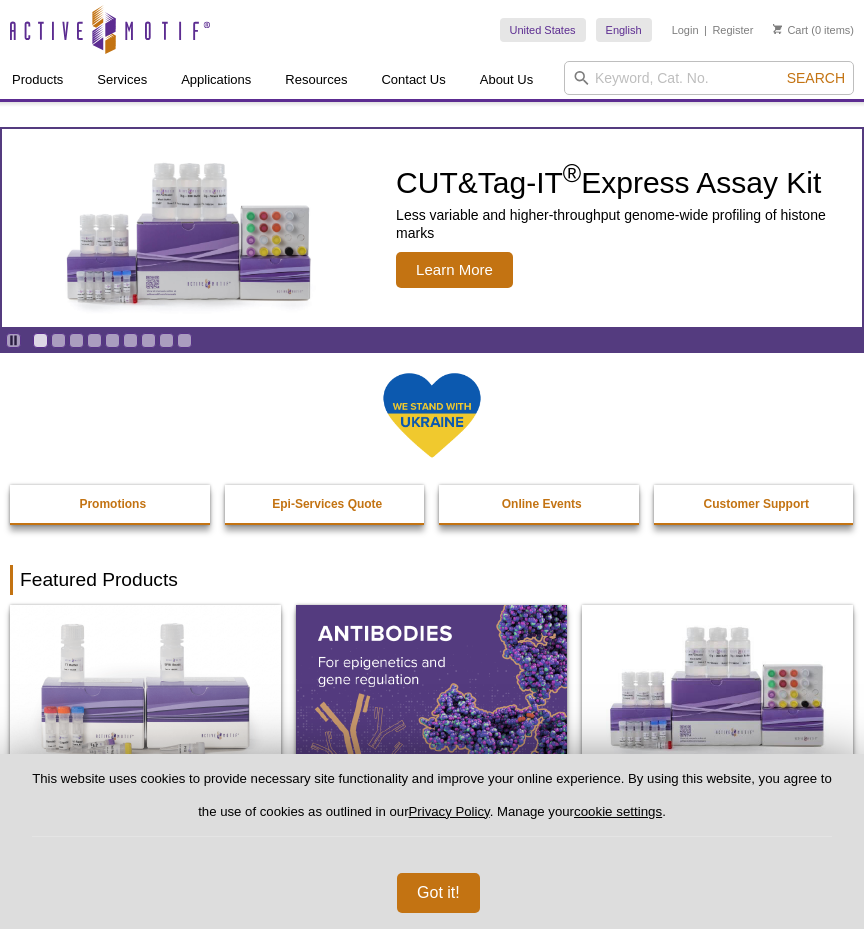 scroll, scrollTop: 0, scrollLeft: 0, axis: both 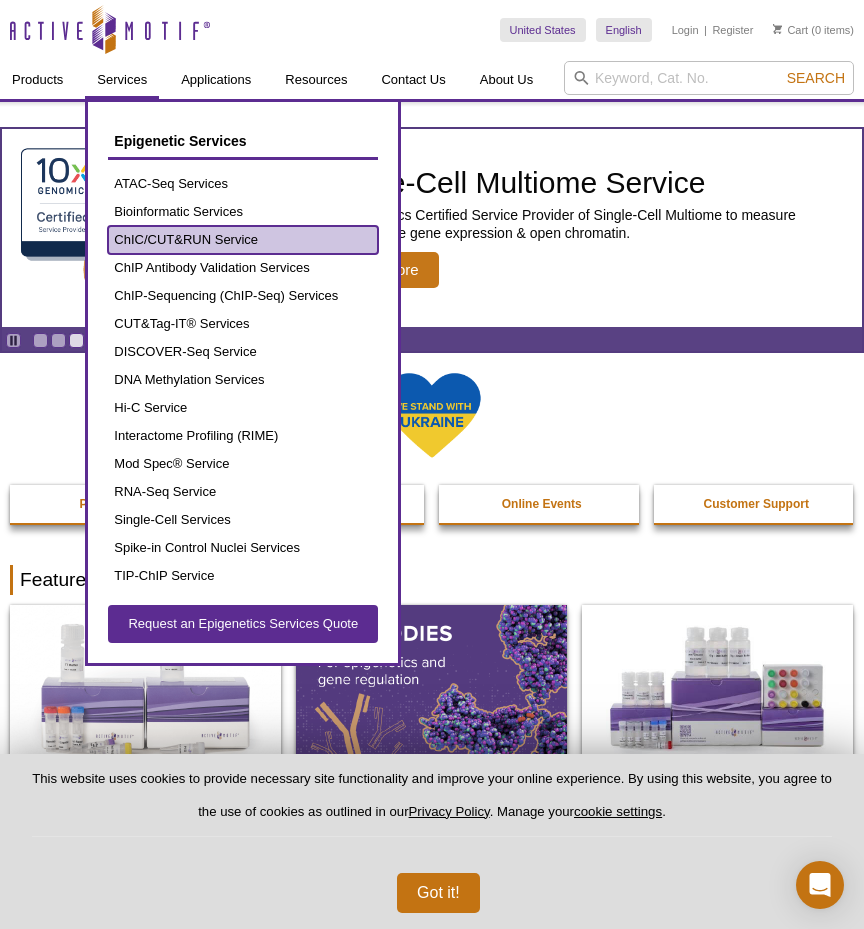 click on "ChIC/CUT&RUN Service" at bounding box center [243, 240] 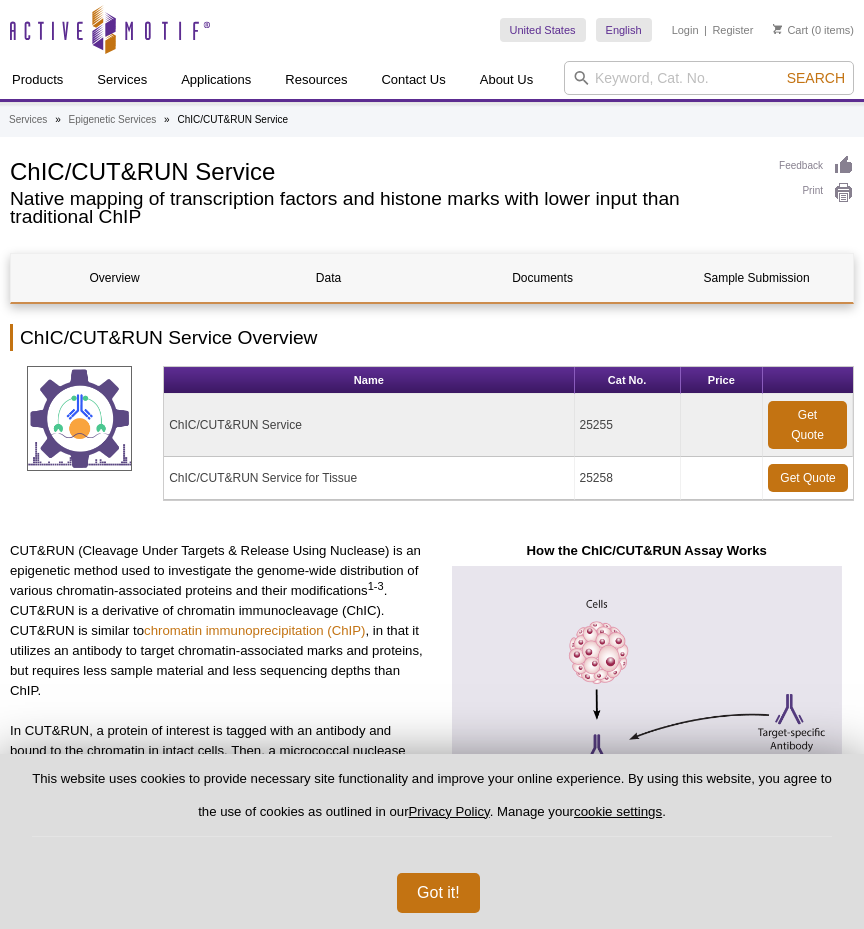 scroll, scrollTop: 0, scrollLeft: 0, axis: both 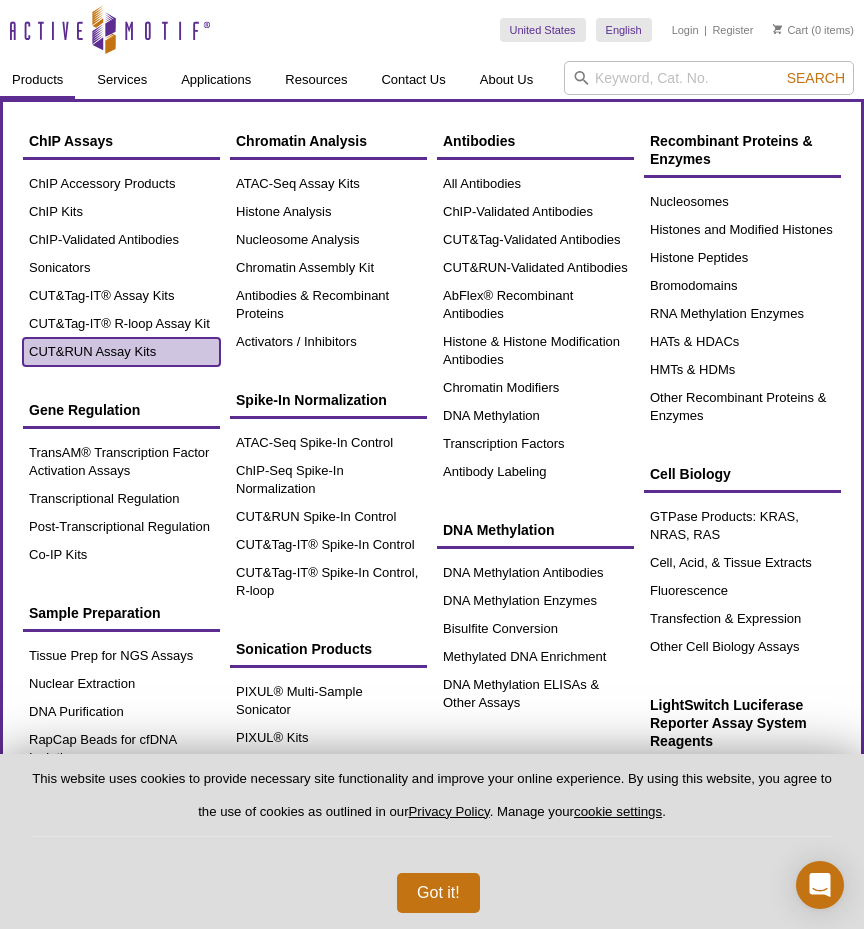 click on "CUT&RUN Assay Kits" at bounding box center [121, 352] 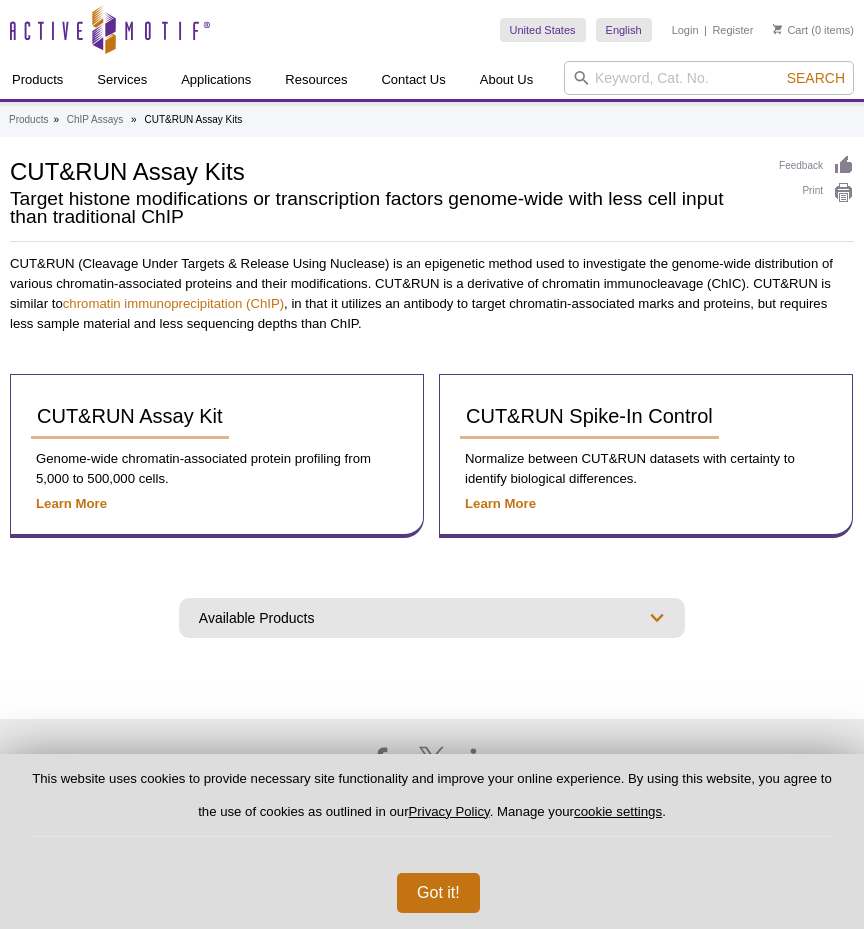 scroll, scrollTop: 0, scrollLeft: 0, axis: both 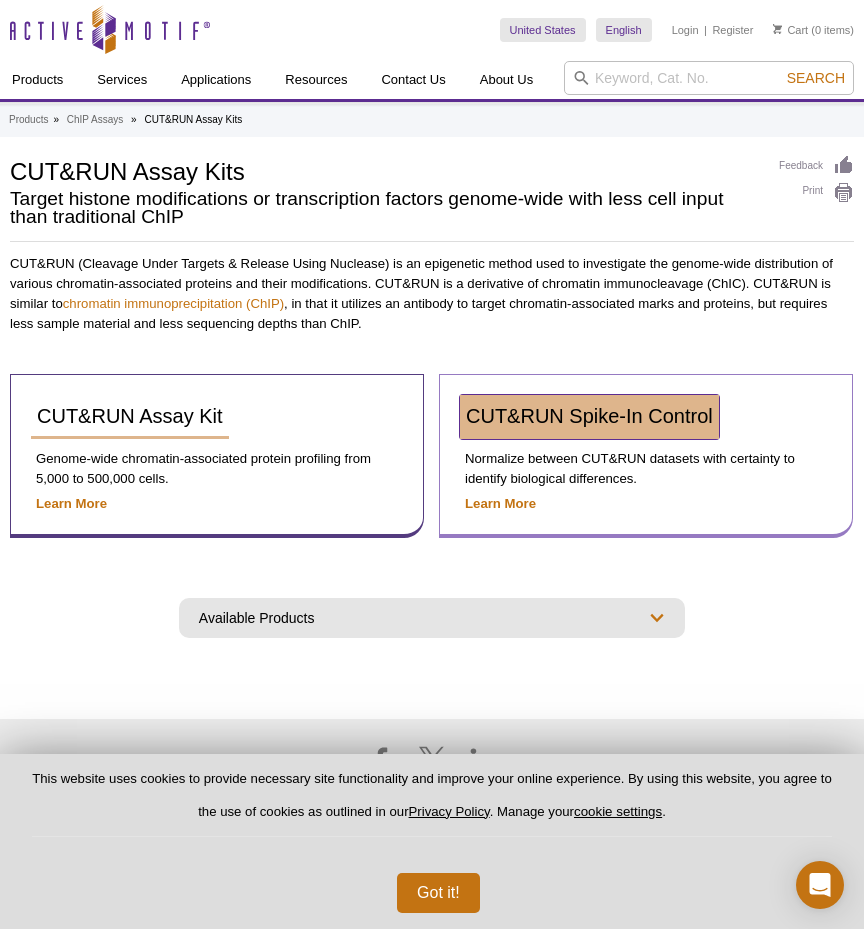 click on "CUT&RUN Spike-In Control" at bounding box center (589, 417) 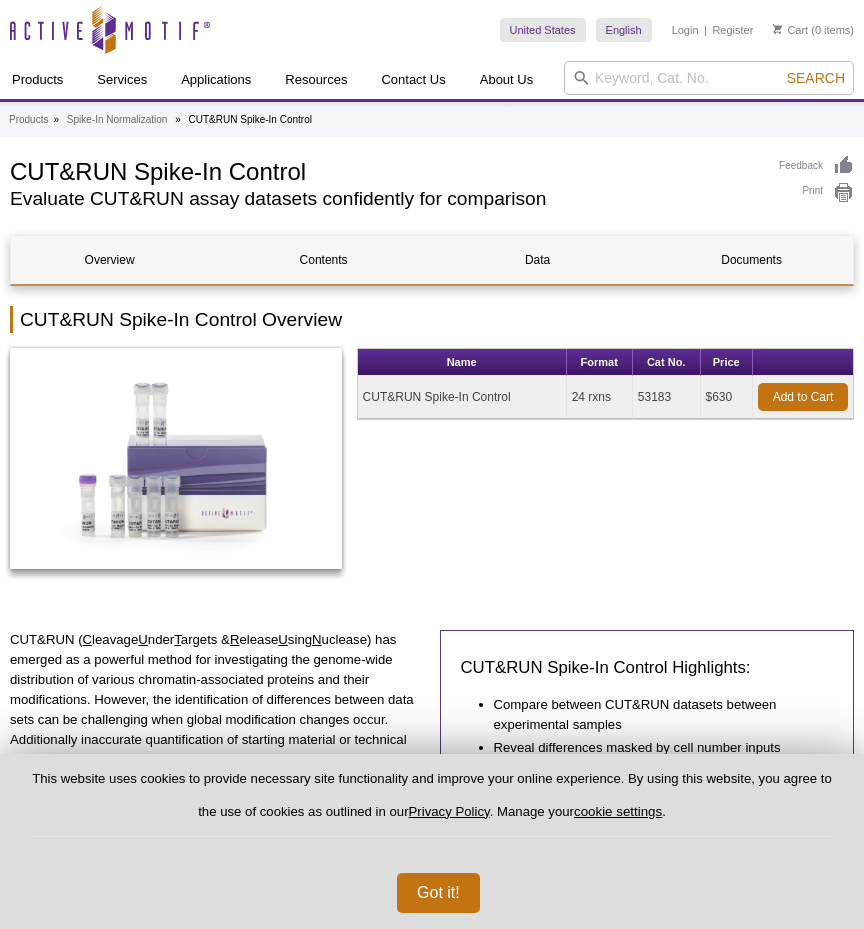 scroll, scrollTop: 0, scrollLeft: 0, axis: both 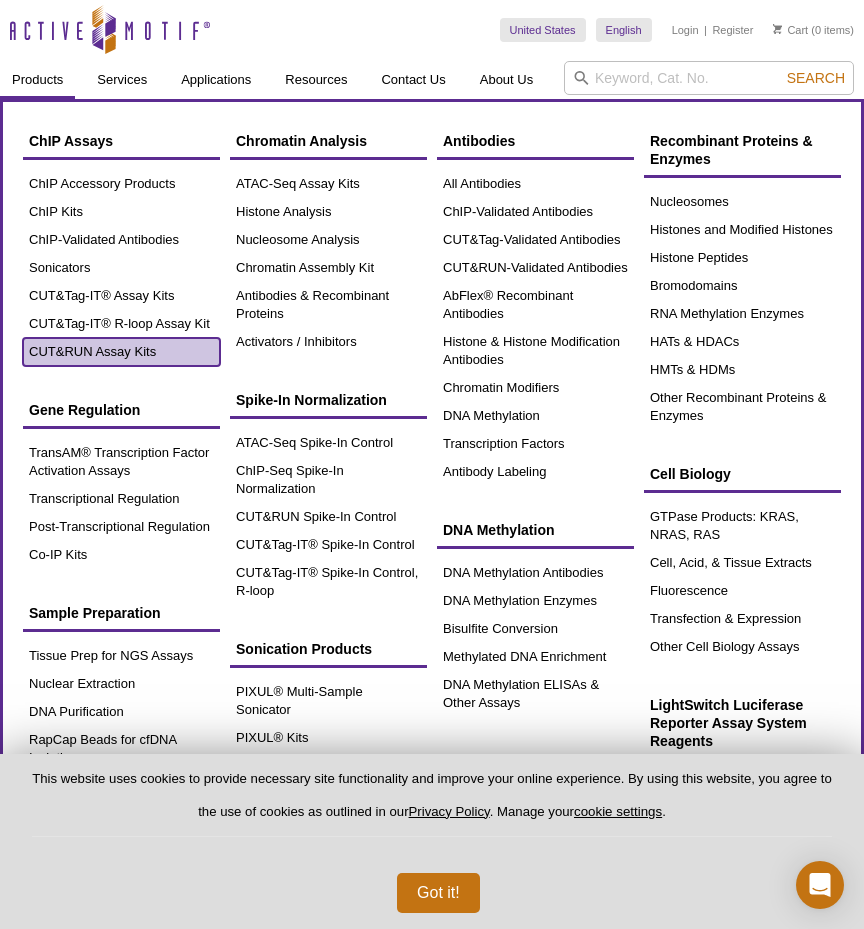 click on "CUT&RUN Assay Kits" at bounding box center (121, 352) 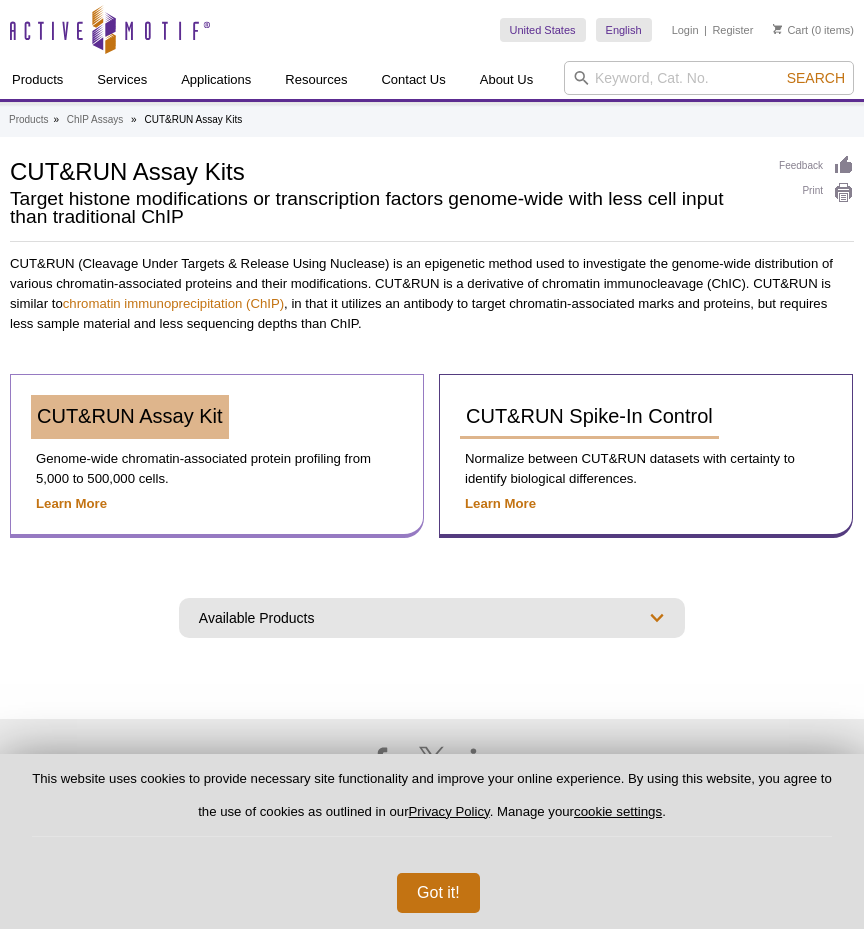scroll, scrollTop: 0, scrollLeft: 0, axis: both 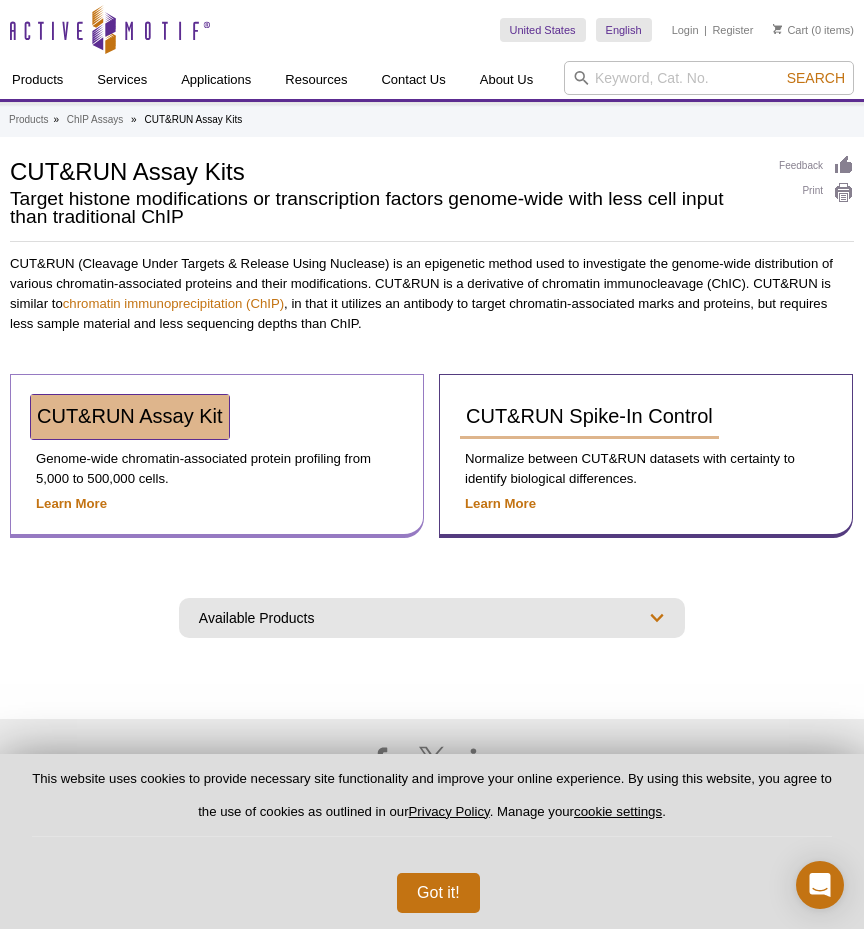 click on "CUT&RUN Assay Kit" at bounding box center [130, 416] 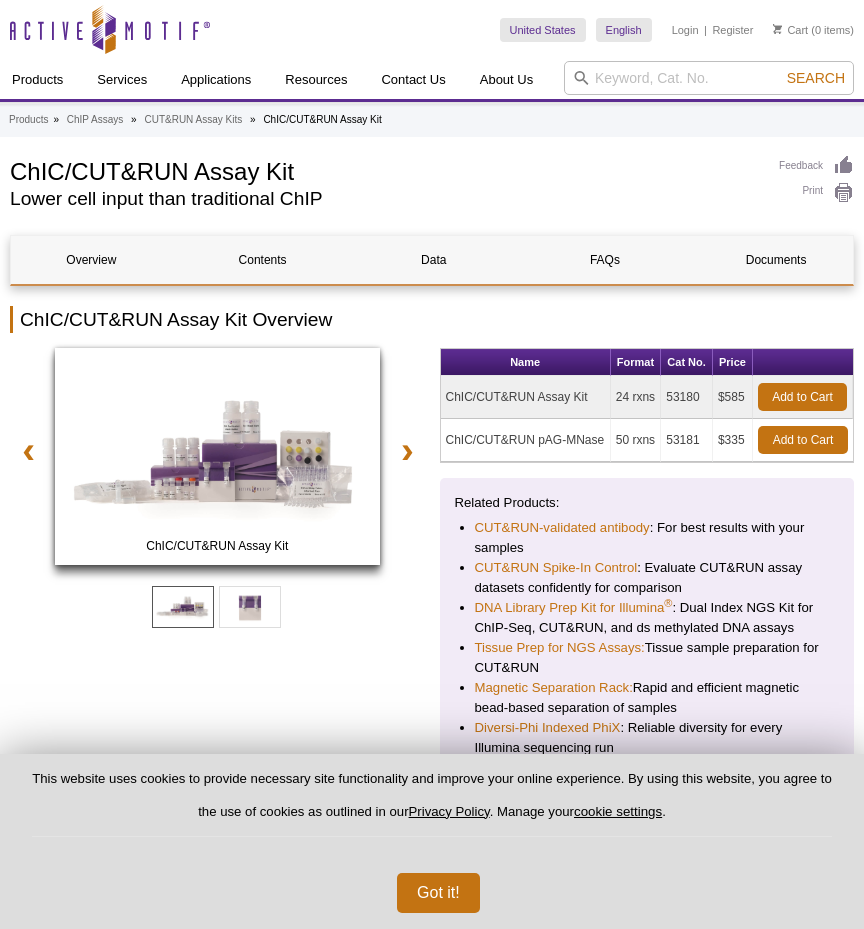 scroll, scrollTop: 0, scrollLeft: 0, axis: both 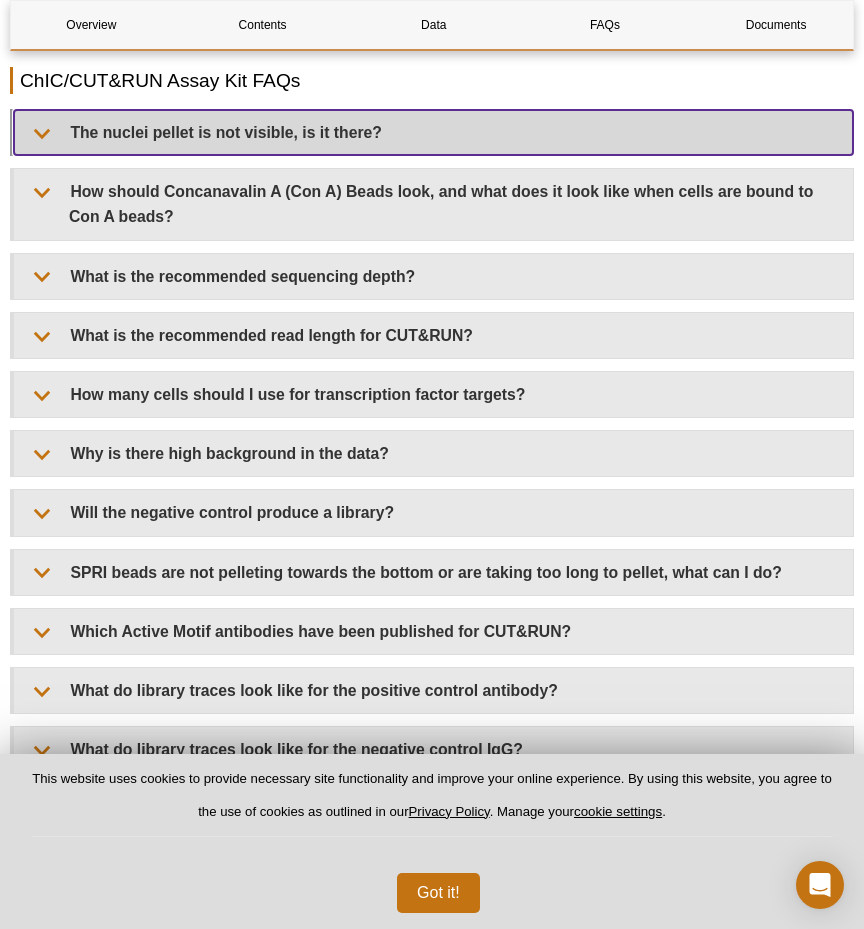 click on "The nuclei pellet is not visible, is it there?" at bounding box center (433, 132) 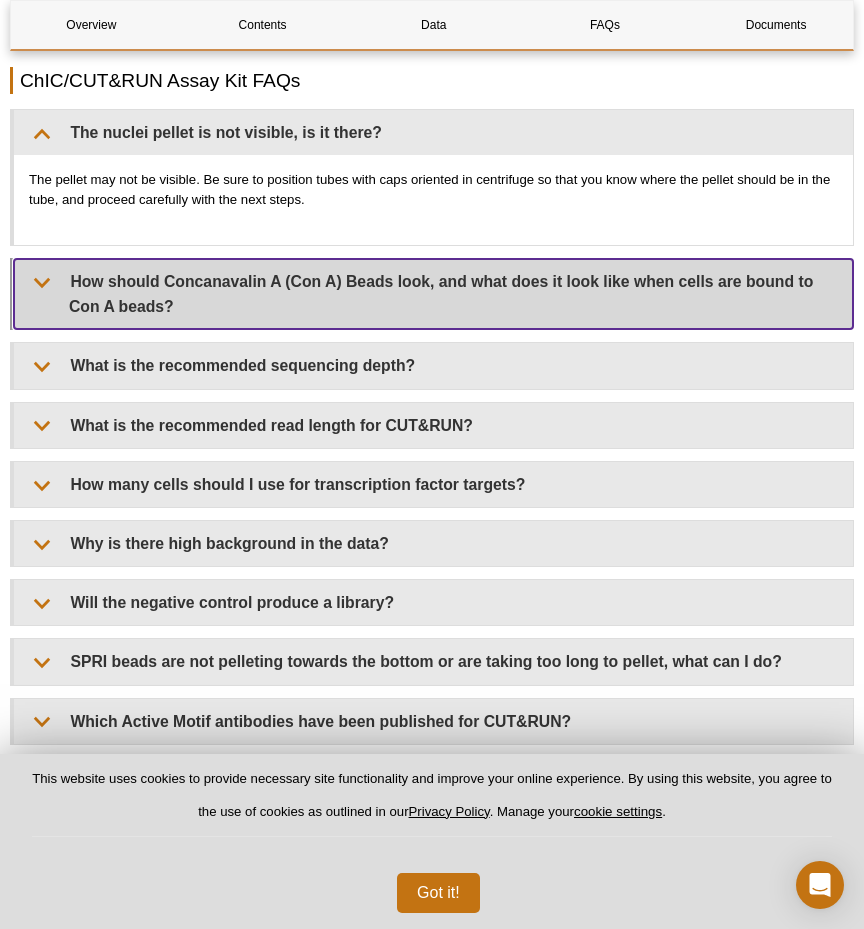 click on "How should Concanavalin A (Con A) Beads look, and what does it look like when cells are bound to Con A beads?" at bounding box center [433, 294] 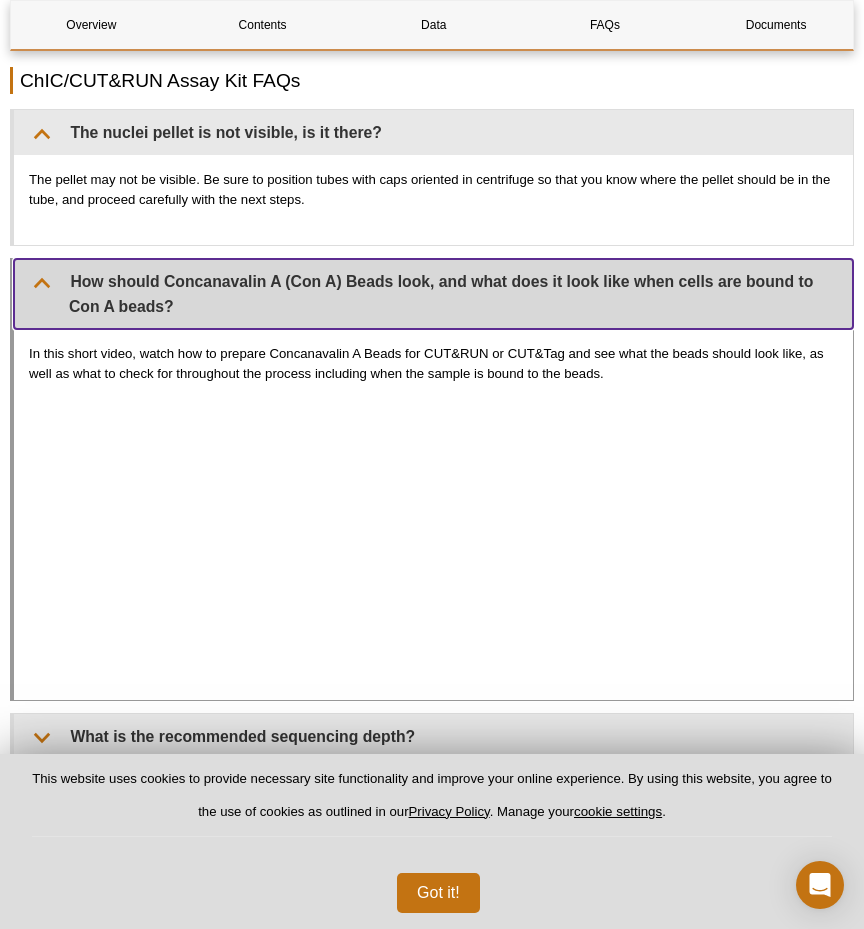 click on "How should Concanavalin A (Con A) Beads look, and what does it look like when cells are bound to Con A beads?" at bounding box center (433, 294) 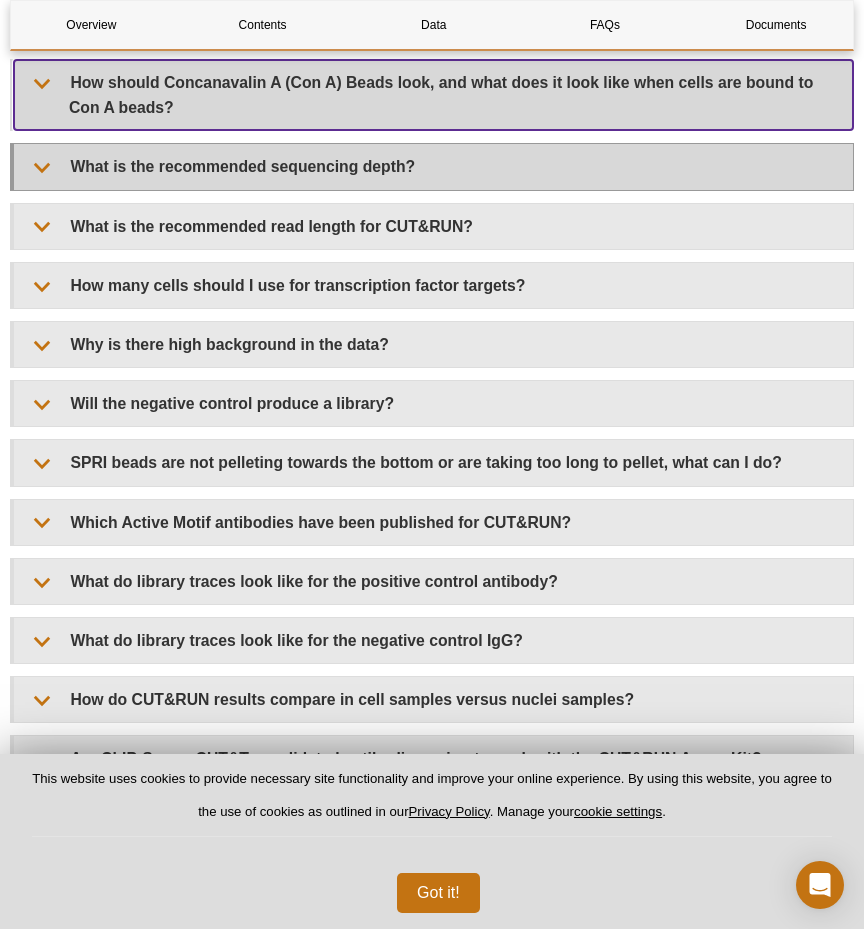 scroll, scrollTop: 6056, scrollLeft: 0, axis: vertical 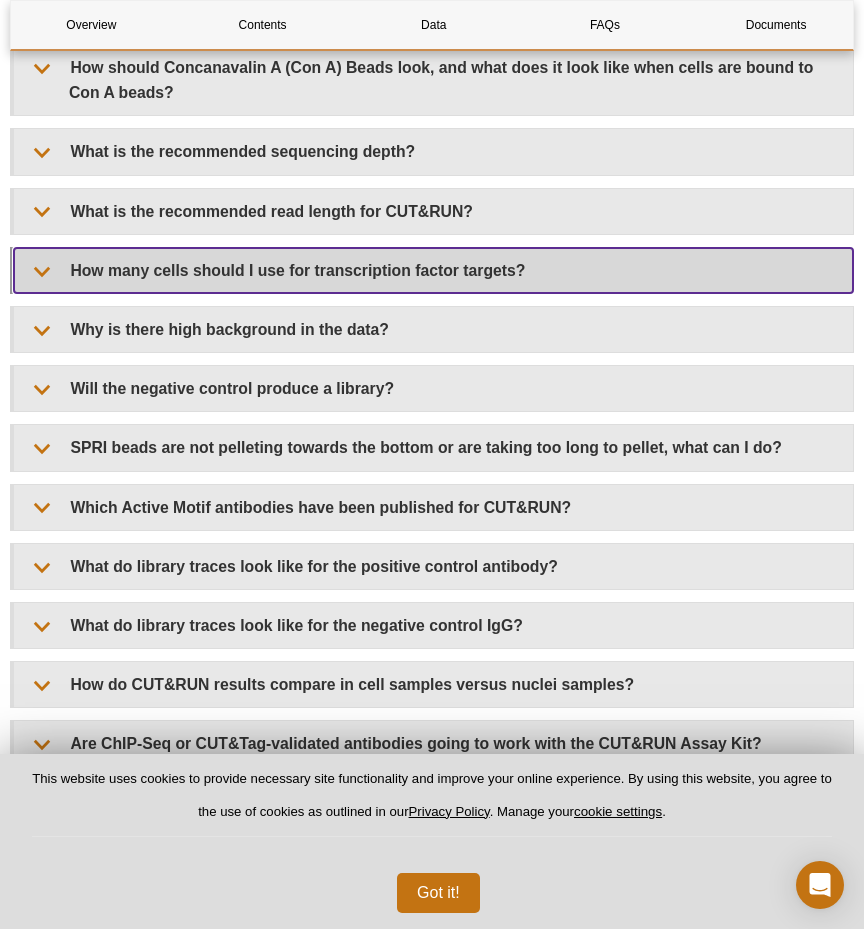 click on "How many cells should I use for transcription factor targets?" at bounding box center [433, 270] 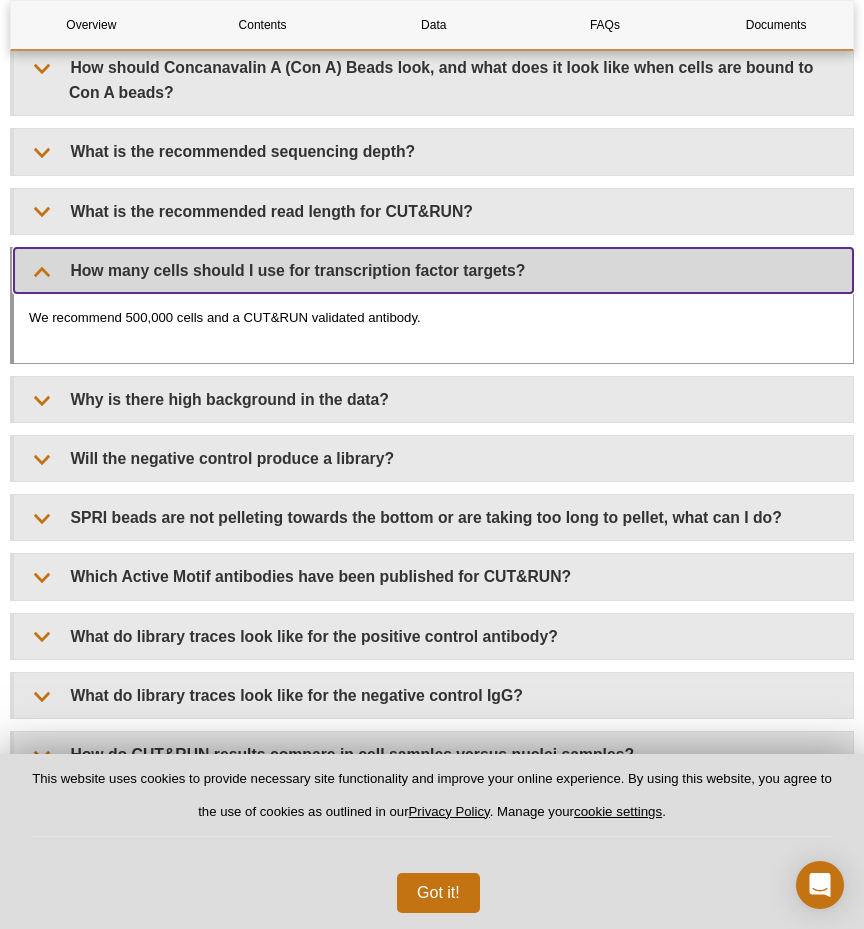 click on "How many cells should I use for transcription factor targets?" at bounding box center (433, 270) 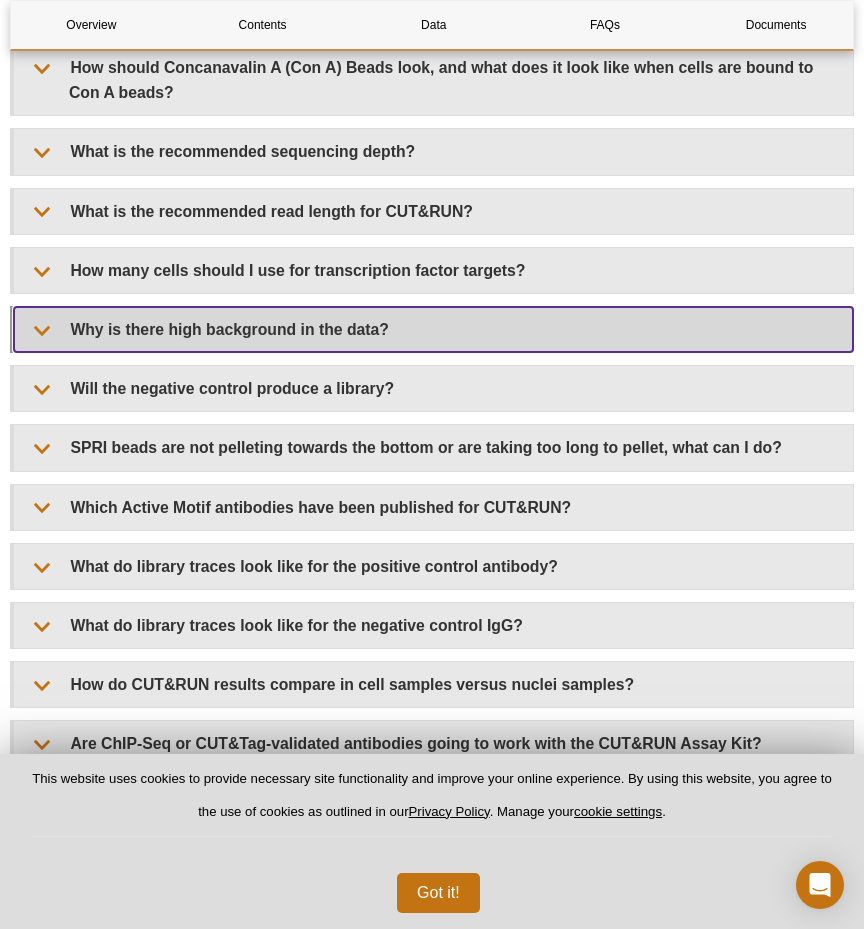 click on "Why is there high background in the data?" at bounding box center (433, 329) 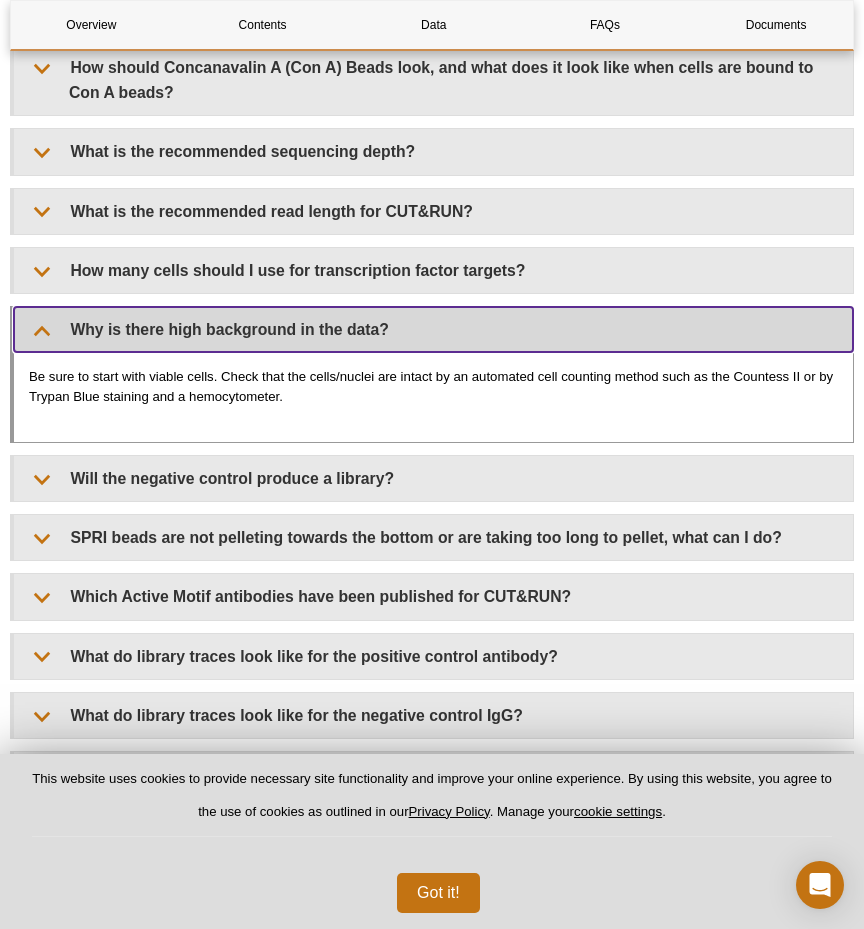 click on "Why is there high background in the data?" at bounding box center (433, 329) 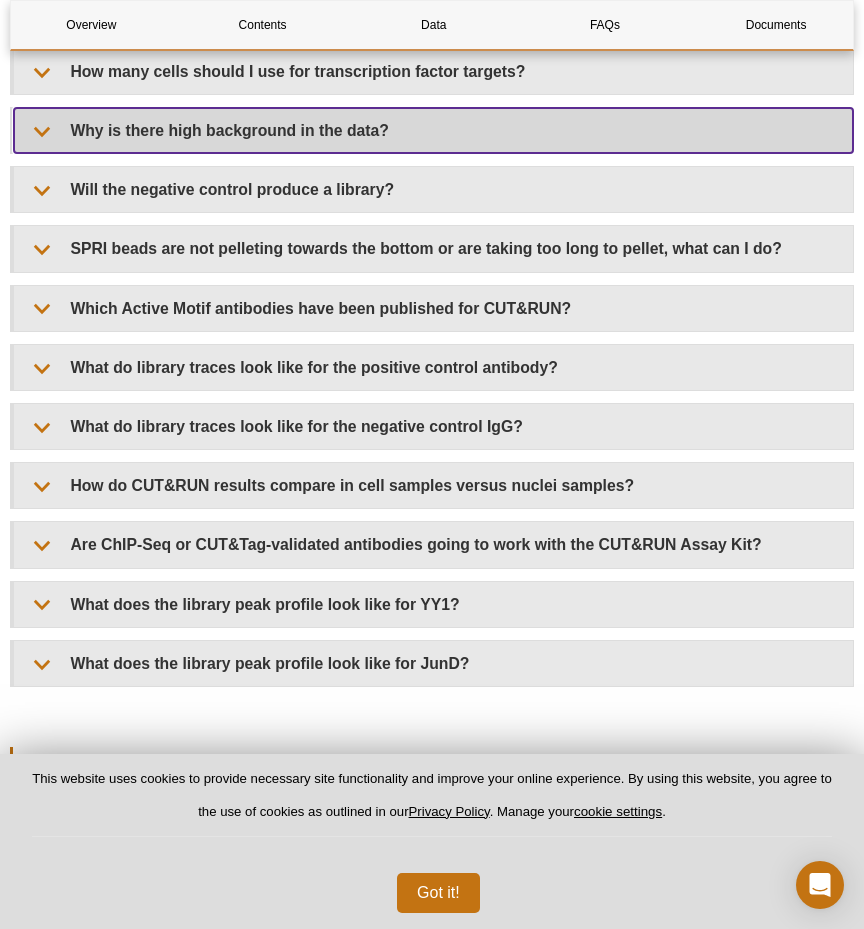 scroll, scrollTop: 6276, scrollLeft: 0, axis: vertical 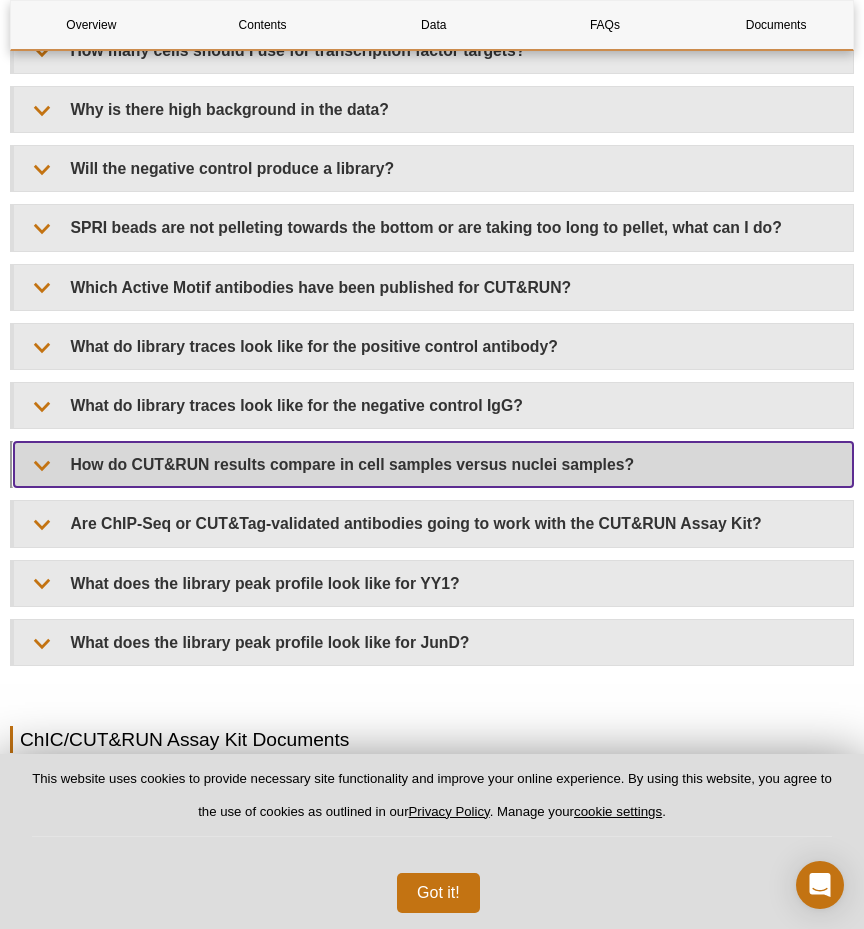 click on "How do CUT&RUN results compare in cell samples versus nuclei samples?" at bounding box center [433, 464] 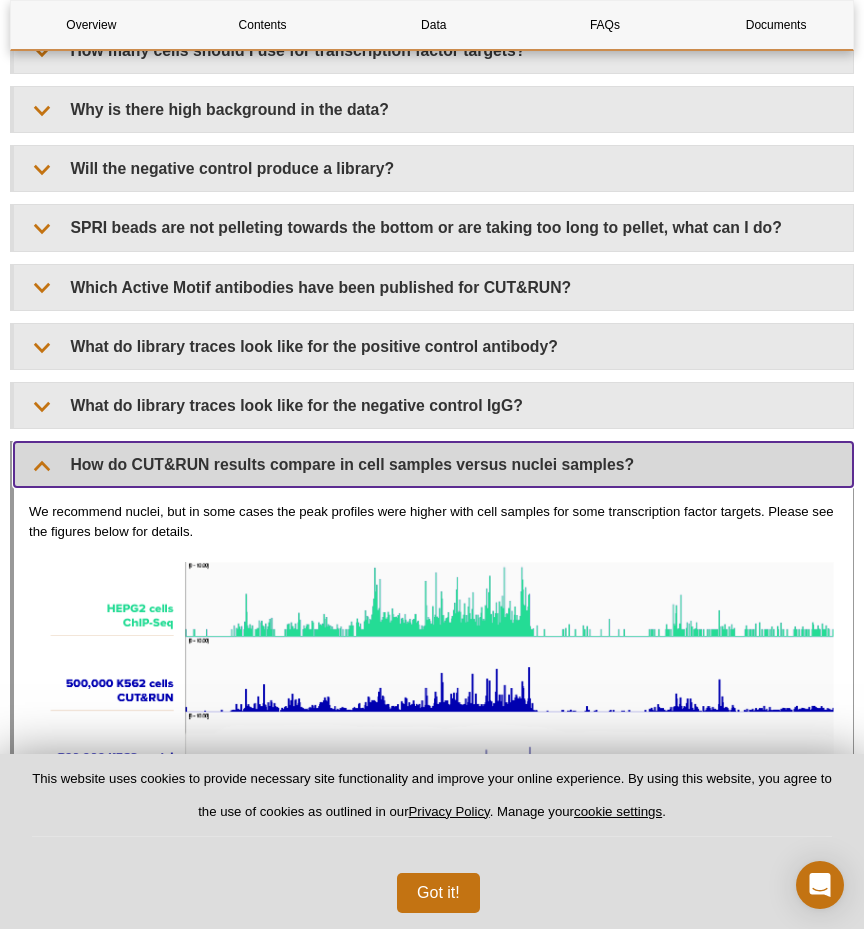 click on "How do CUT&RUN results compare in cell samples versus nuclei samples?" at bounding box center [433, 464] 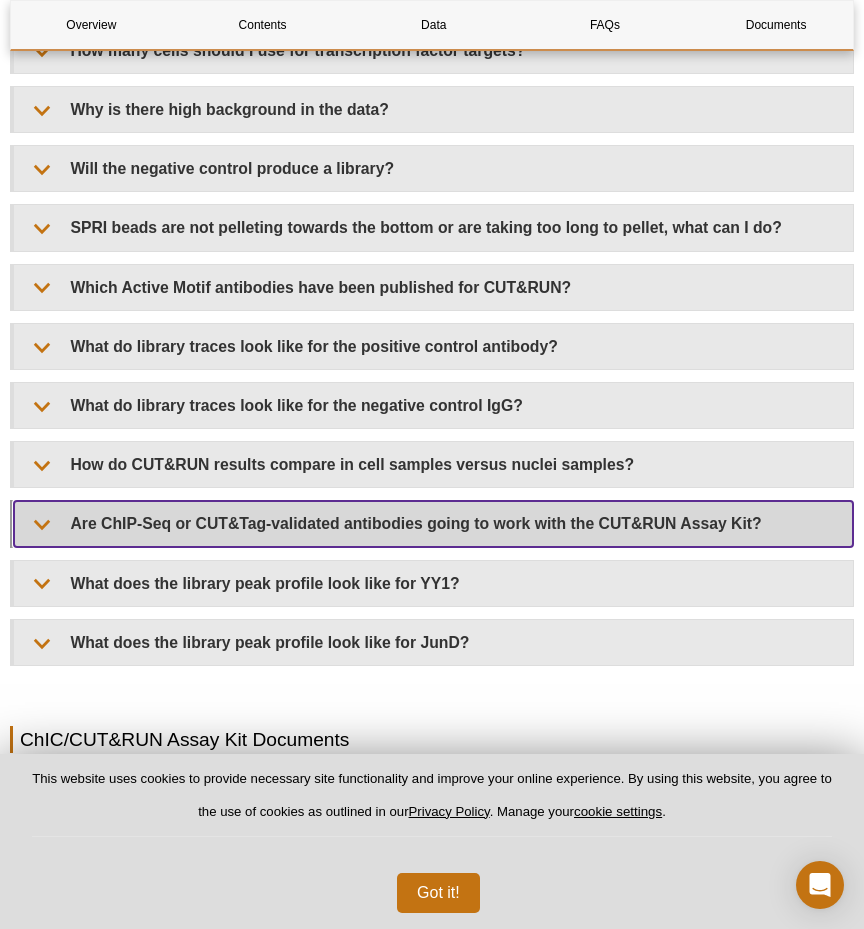 click on "Are ChIP-Seq or CUT&Tag-validated antibodies going to work with the CUT&RUN Assay Kit?" at bounding box center (433, 523) 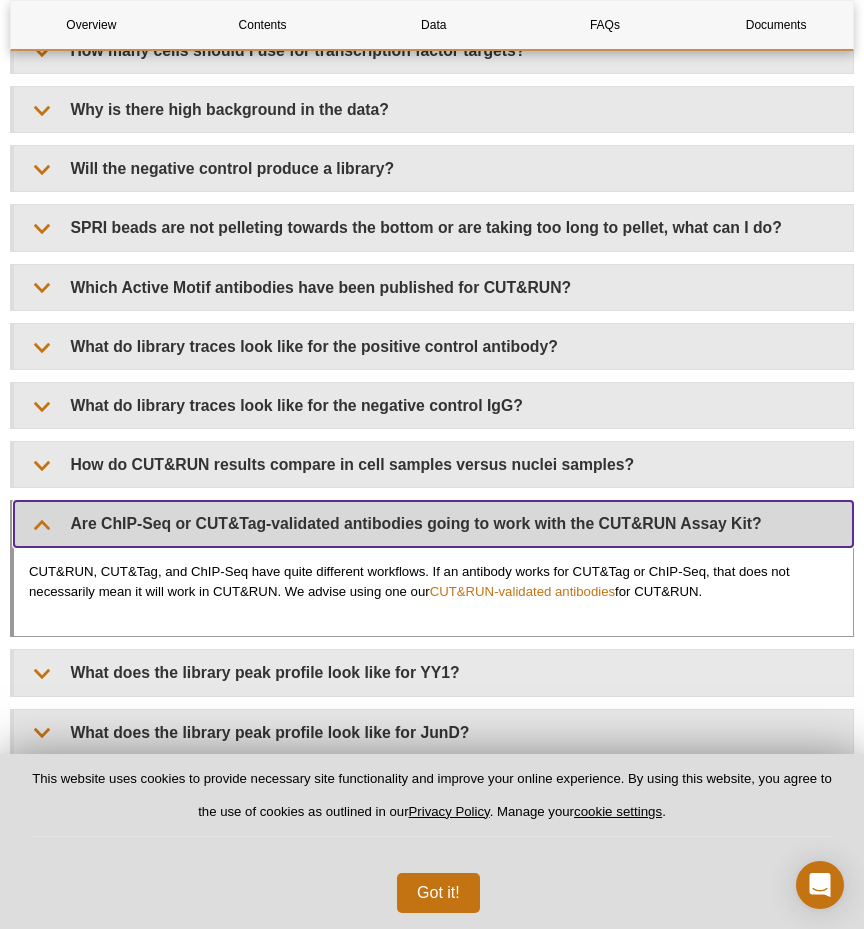 click on "Are ChIP-Seq or CUT&Tag-validated antibodies going to work with the CUT&RUN Assay Kit?" at bounding box center (433, 523) 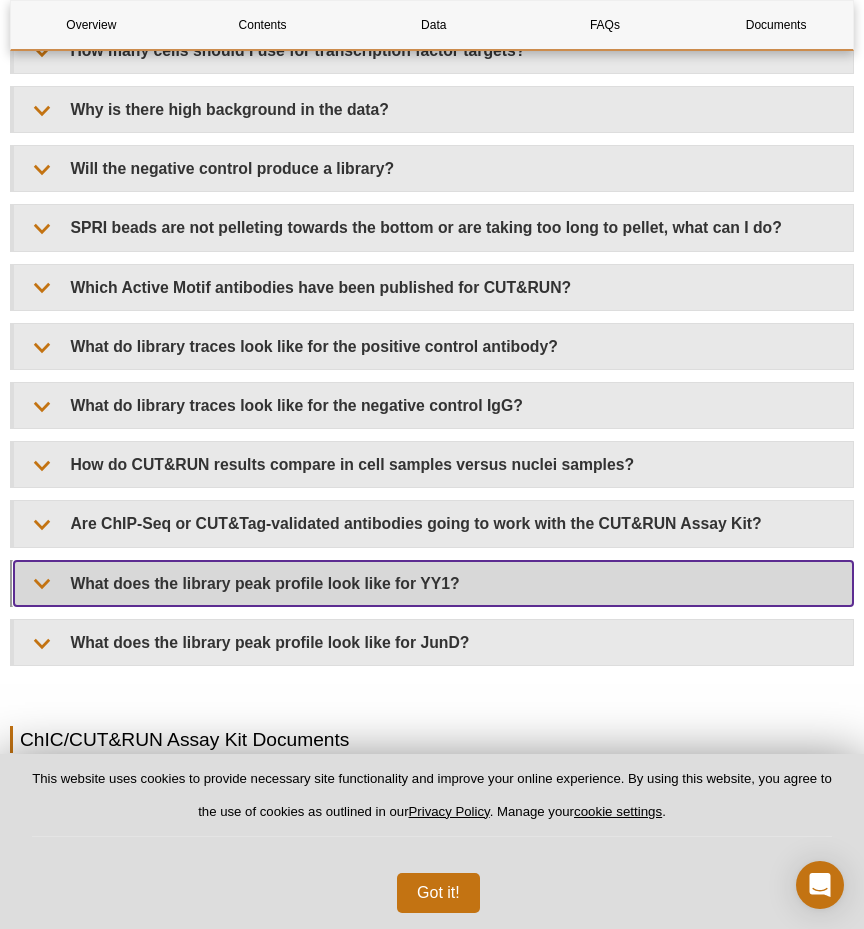 click on "What does the library peak profile look like for YY1?" at bounding box center [433, 583] 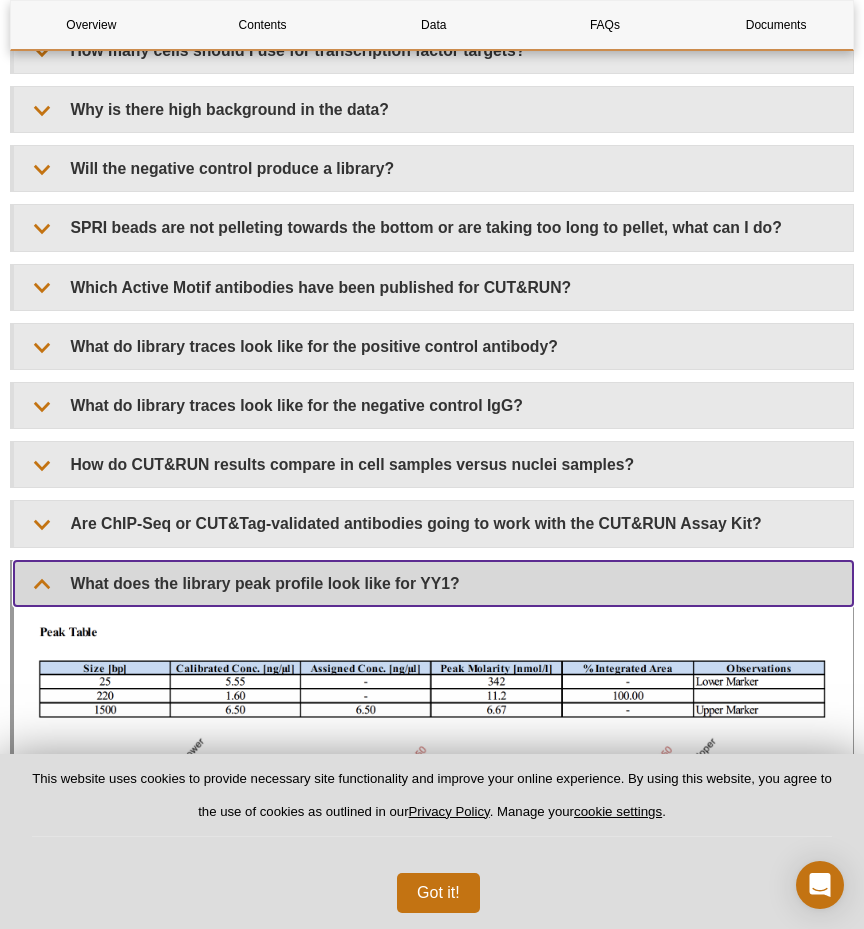 click on "What does the library peak profile look like for YY1?" at bounding box center (433, 583) 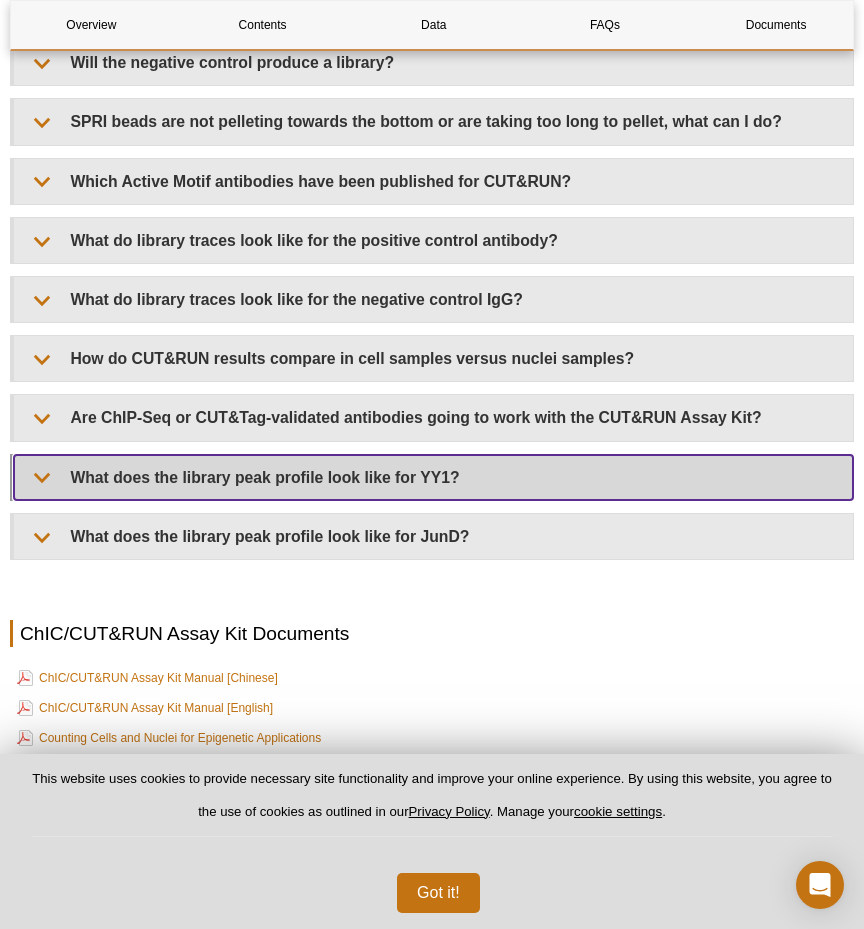 scroll, scrollTop: 6388, scrollLeft: 0, axis: vertical 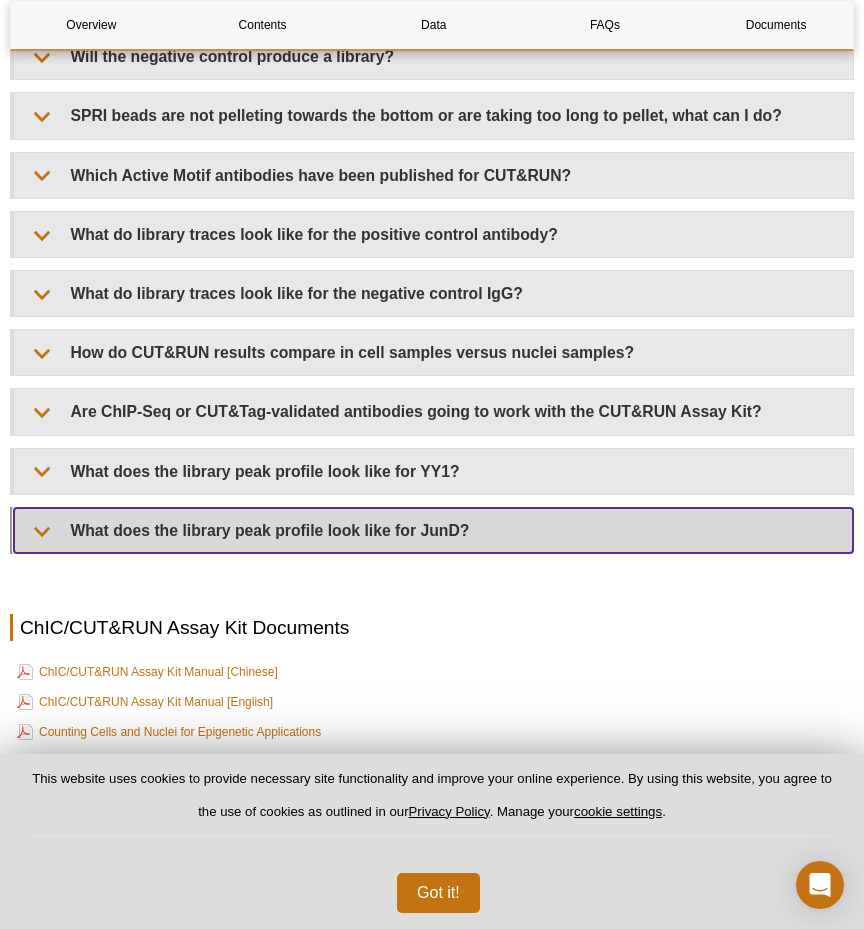 click on "What does the library peak profile look like for JunD?" at bounding box center [433, 530] 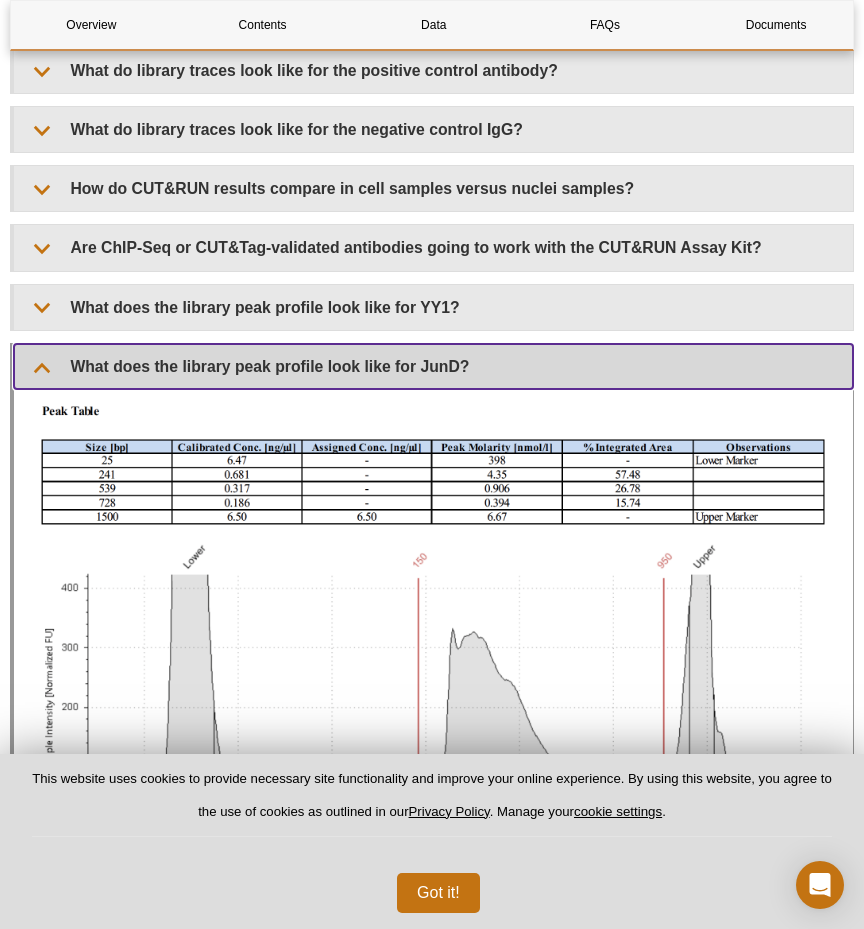 scroll, scrollTop: 6567, scrollLeft: 0, axis: vertical 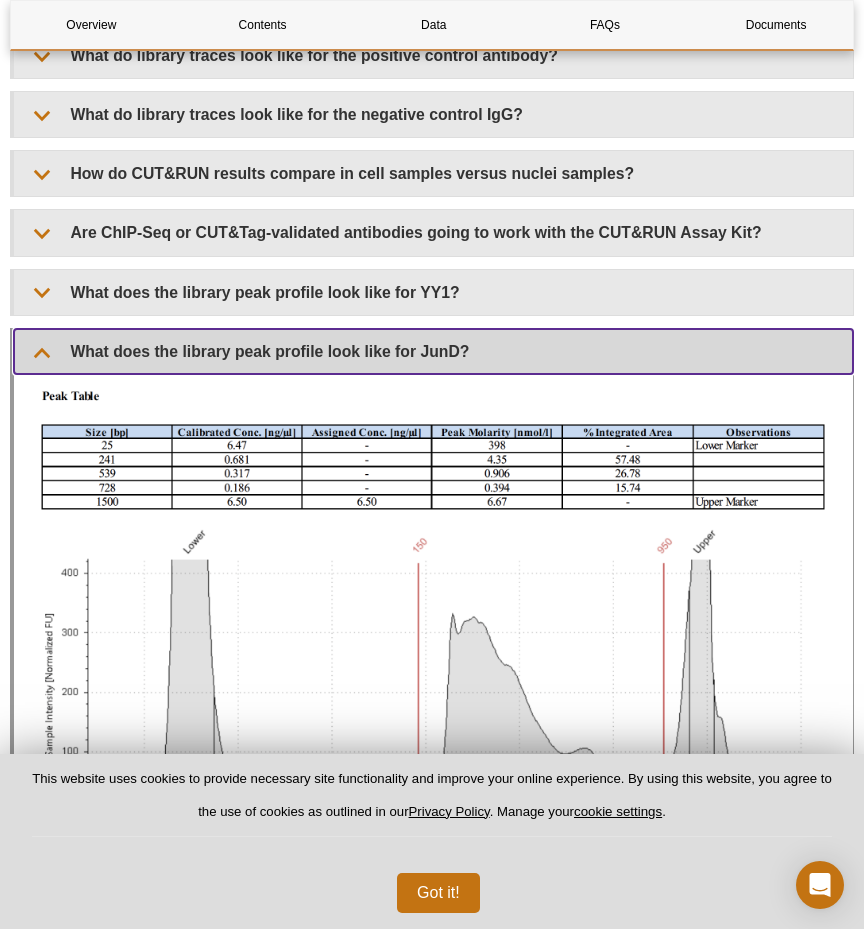 click on "What does the library peak profile look like for JunD?" at bounding box center (433, 351) 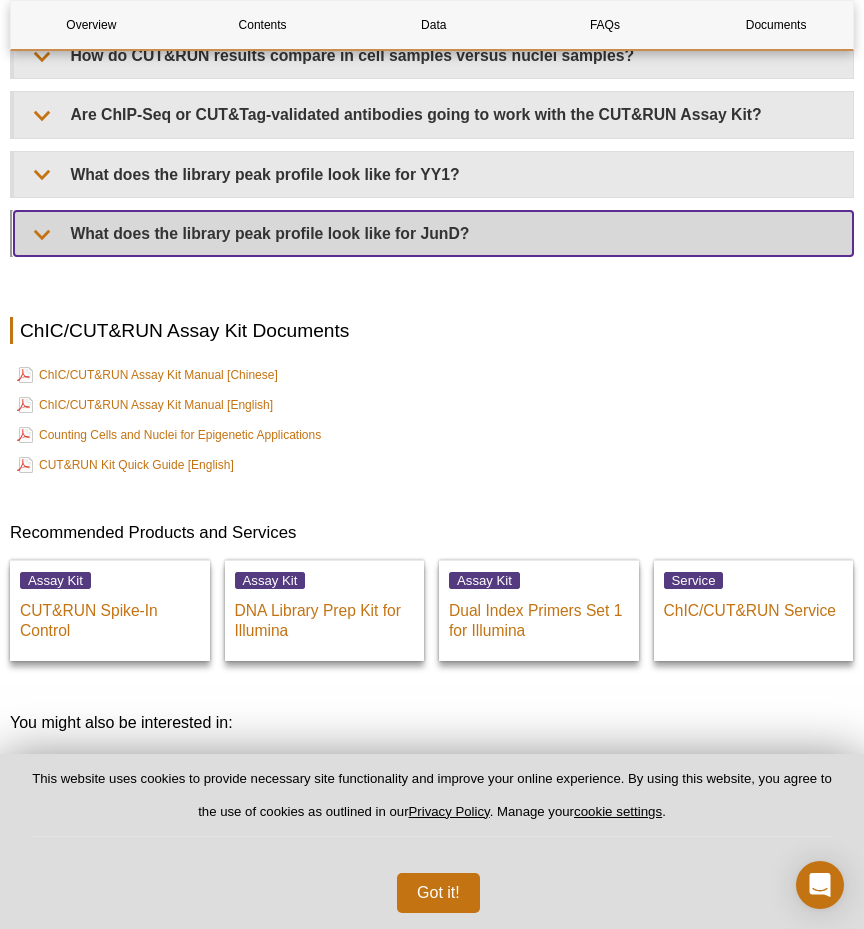 scroll, scrollTop: 6686, scrollLeft: 0, axis: vertical 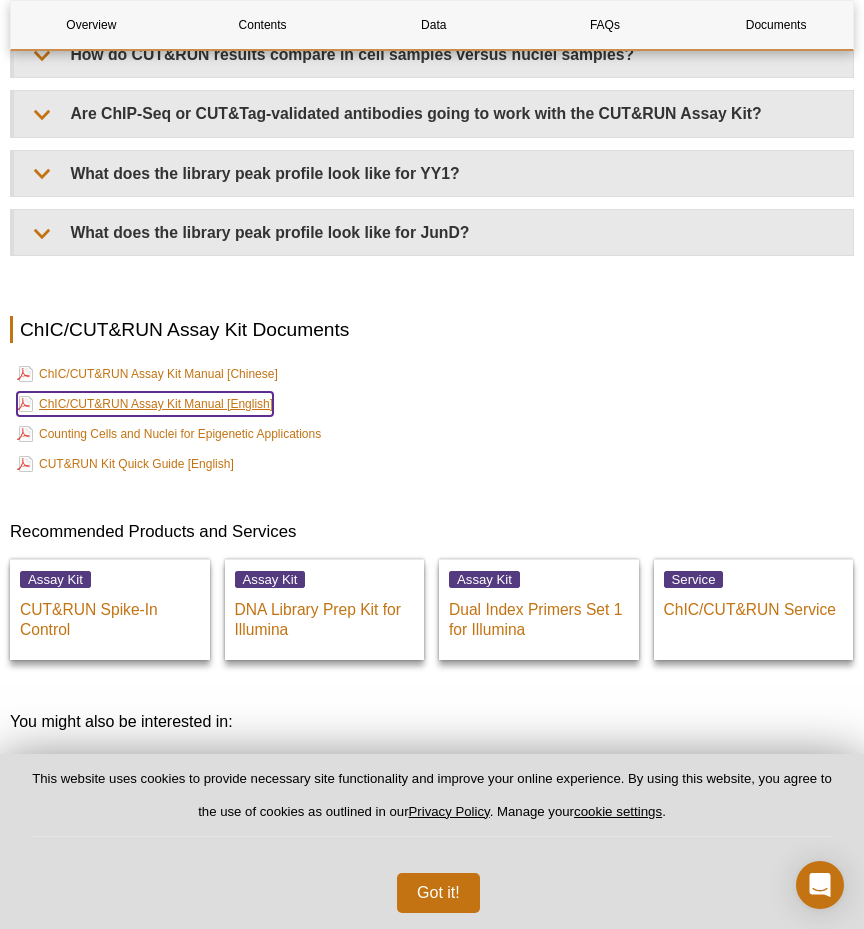 click on "ChIC/CUT&RUN Assay Kit Manual [English]" at bounding box center (145, 404) 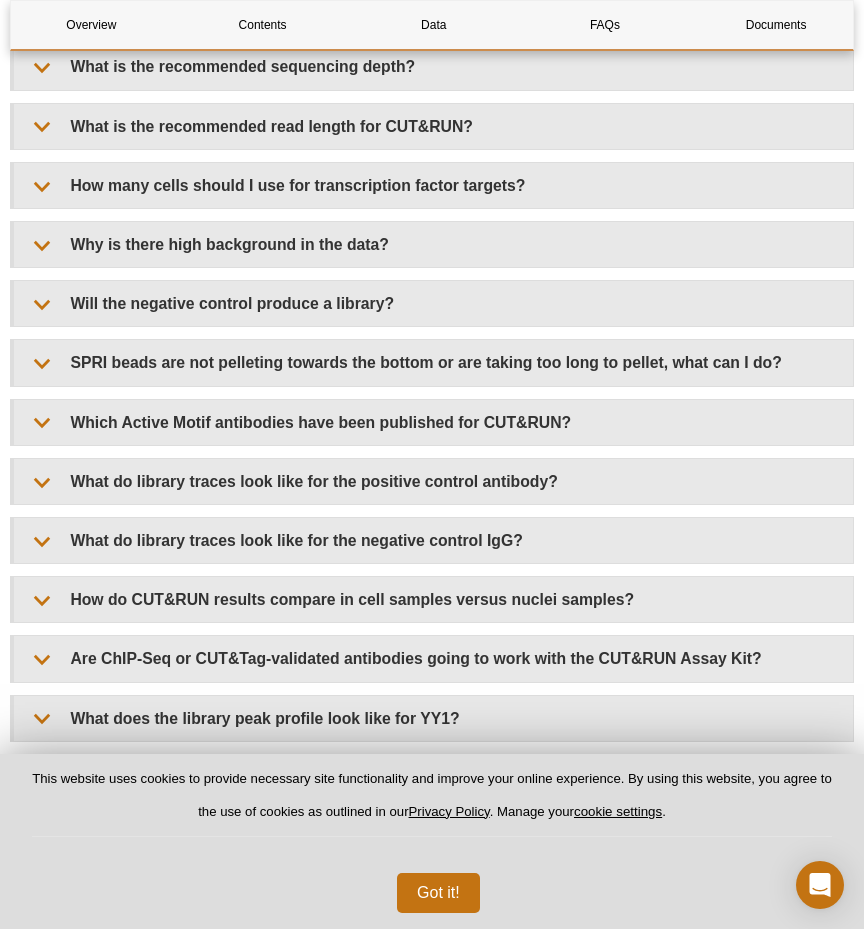 scroll, scrollTop: 6140, scrollLeft: 0, axis: vertical 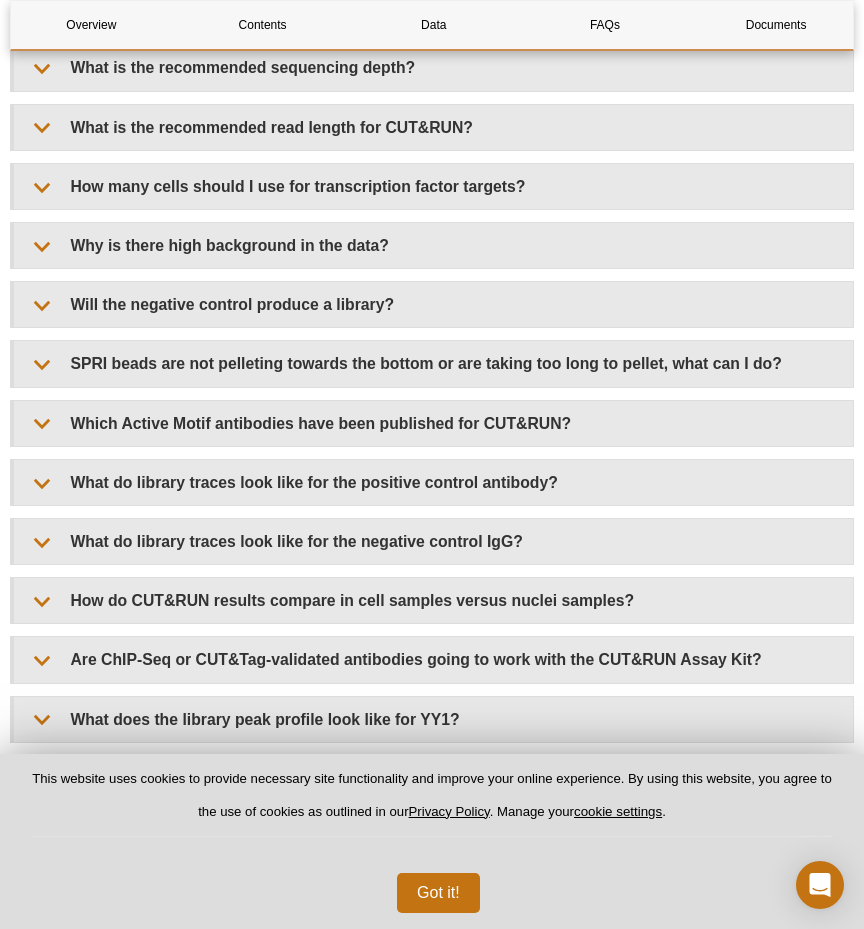 click on "The nuclei pellet is not visible, is it there?
The pellet may not be visible. Be sure to position tubes with caps oriented in centrifuge so that you know where the pellet should be in the tube, and proceed carefully with the next steps.
How should Concanavalin A (Con A) Beads look, and what does it look like when cells are bound to Con A beads?
In this short video, watch how to prepare Concanavalin A Beads for CUT&RUN or CUT&Tag and see what the beads should look like, as well as what to check for throughout the process including when the sample is bound to the beads.
What is the recommended sequencing depth?
25 million reads for transcription factors. For some histone marks you may go down to 2 million reads.
What is the recommended read length for CUT&RUN?
The recommended read length for CUT&RUN is PE38.
How many cells should I use for transcription factor targets?
We recommend 500,000 cells and a CUT&RUN validated antibody." at bounding box center [432, 306] 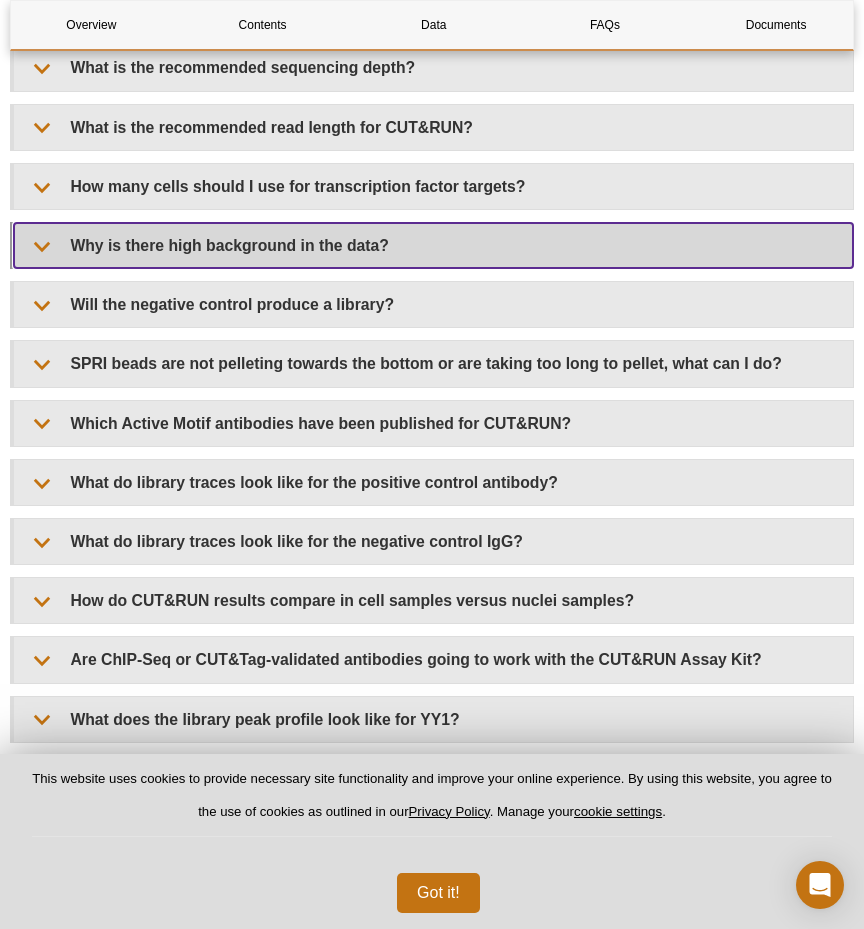 click on "Why is there high background in the data?" at bounding box center (433, 245) 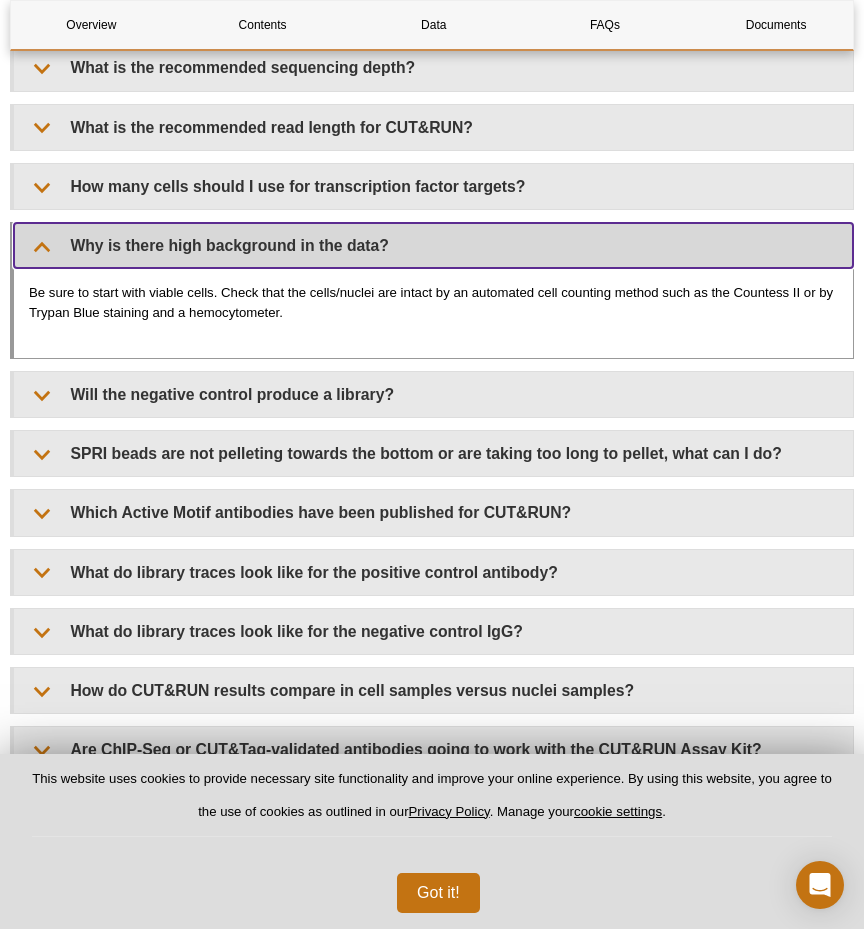 click on "Why is there high background in the data?" at bounding box center [433, 245] 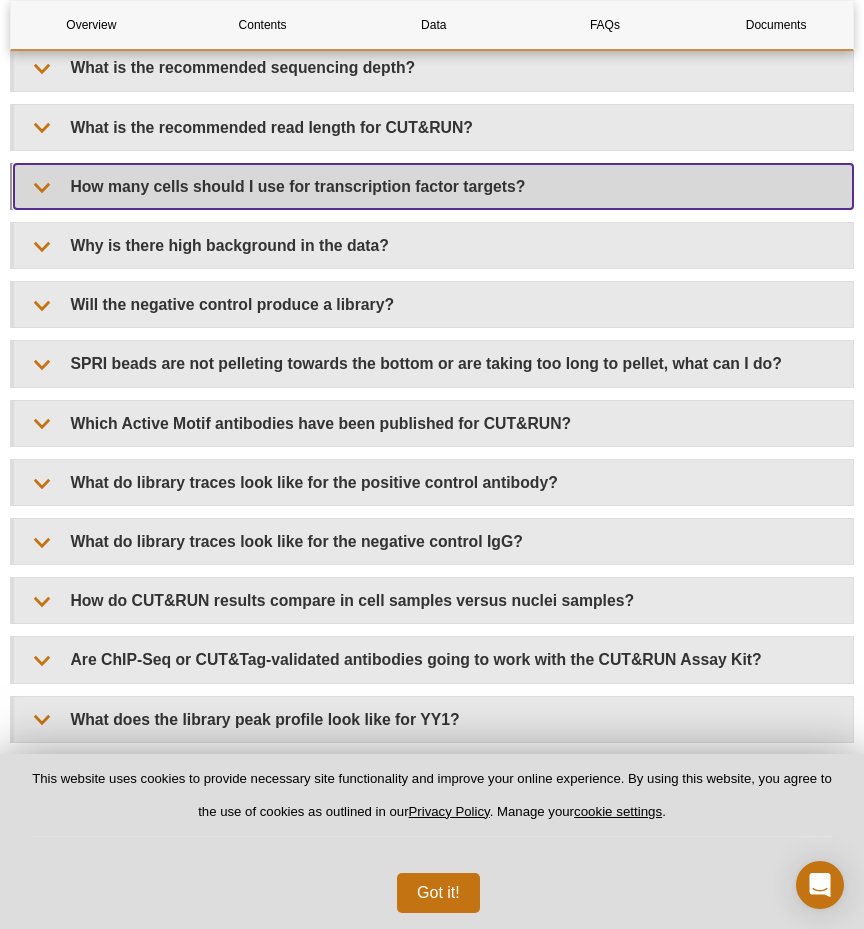 click on "How many cells should I use for transcription factor targets?" at bounding box center [433, 186] 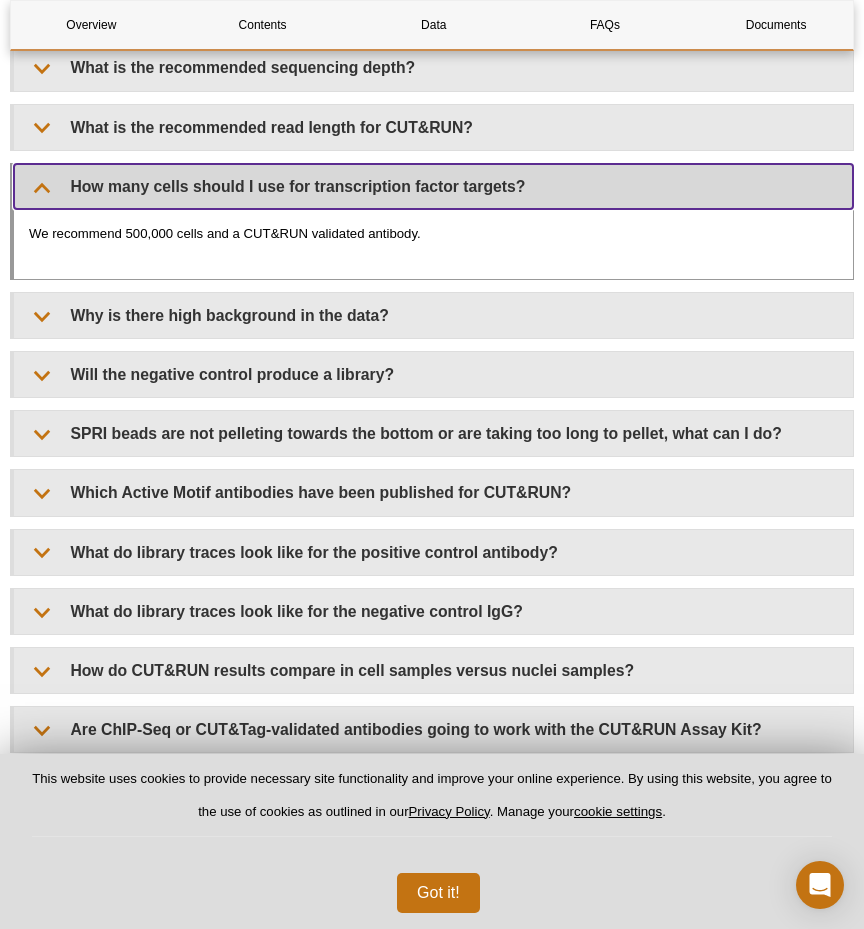 click on "How many cells should I use for transcription factor targets?" at bounding box center [433, 186] 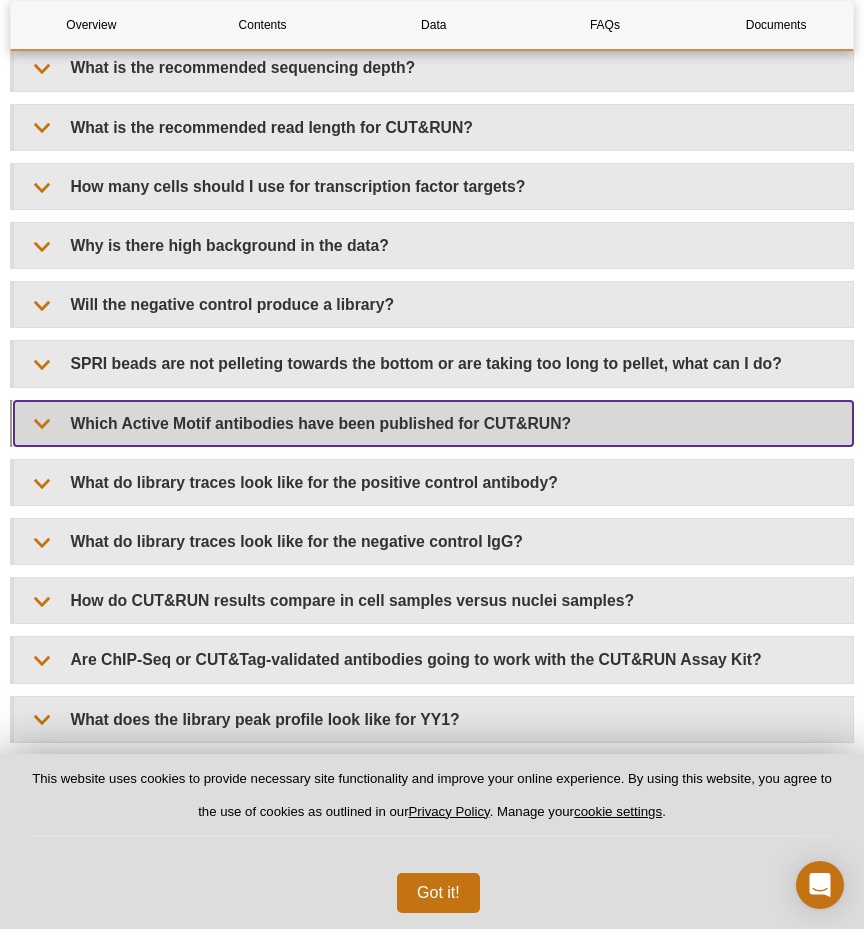 click on "Which Active Motif antibodies have been published for CUT&RUN?" at bounding box center (433, 423) 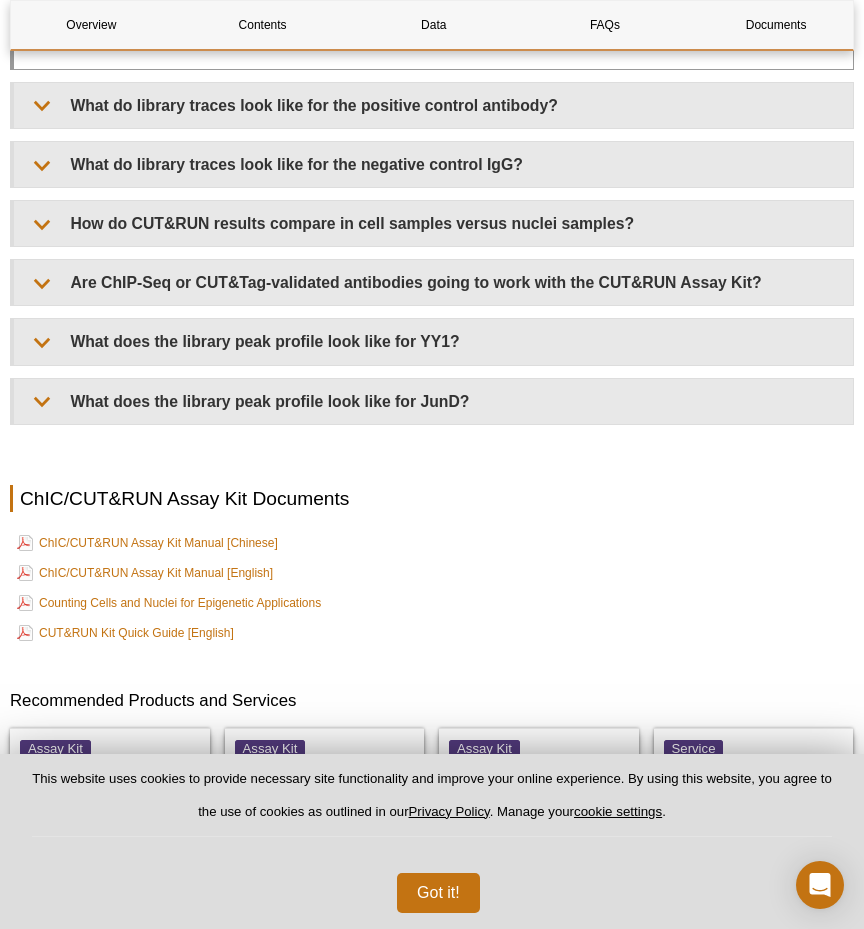 scroll, scrollTop: 7398, scrollLeft: 0, axis: vertical 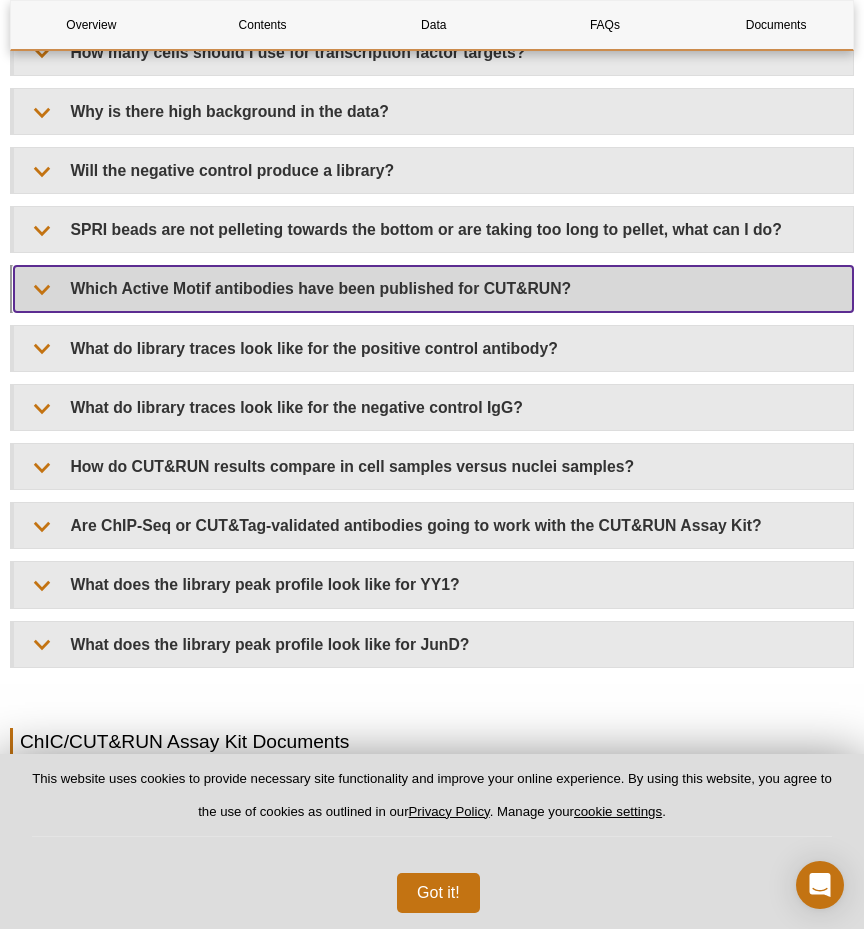 click on "Which Active Motif antibodies have been published for CUT&RUN?" at bounding box center [433, 288] 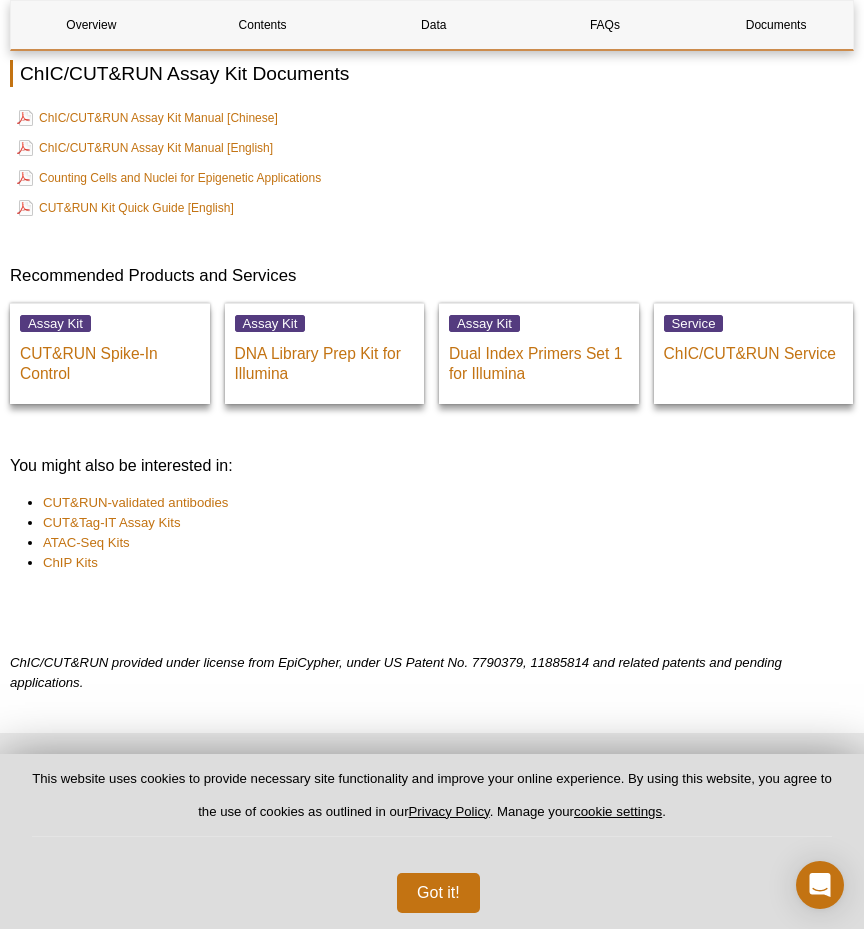 scroll, scrollTop: 7550, scrollLeft: 0, axis: vertical 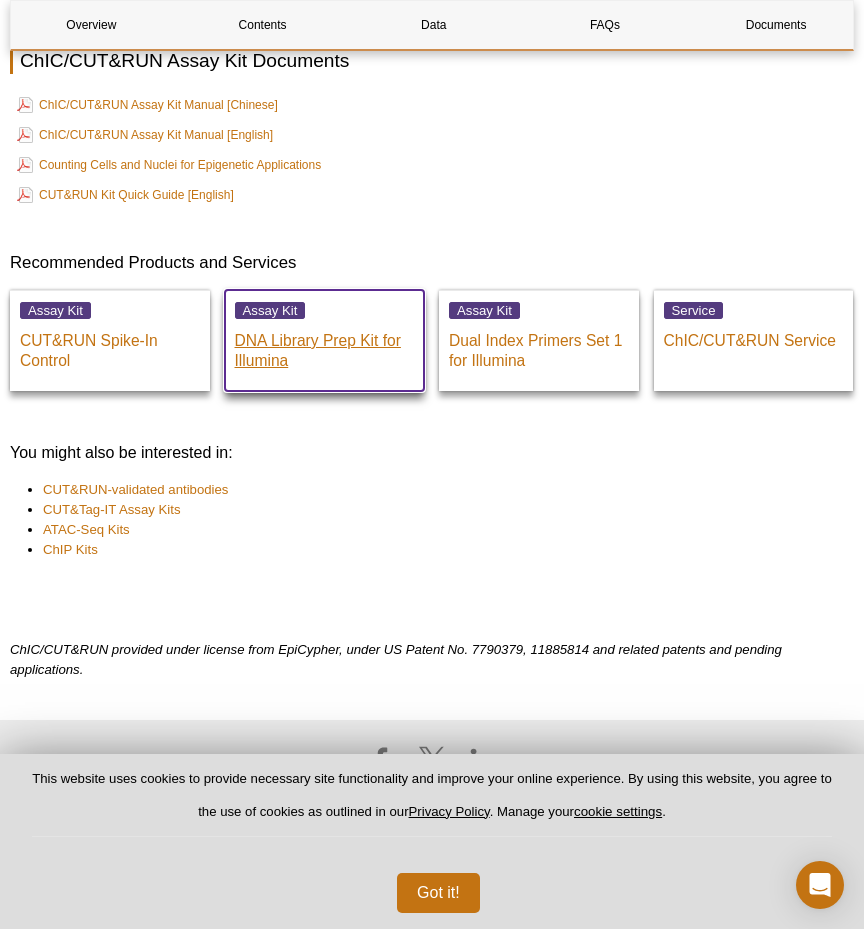 click on "DNA Library Prep Kit for Illumina" at bounding box center (325, 346) 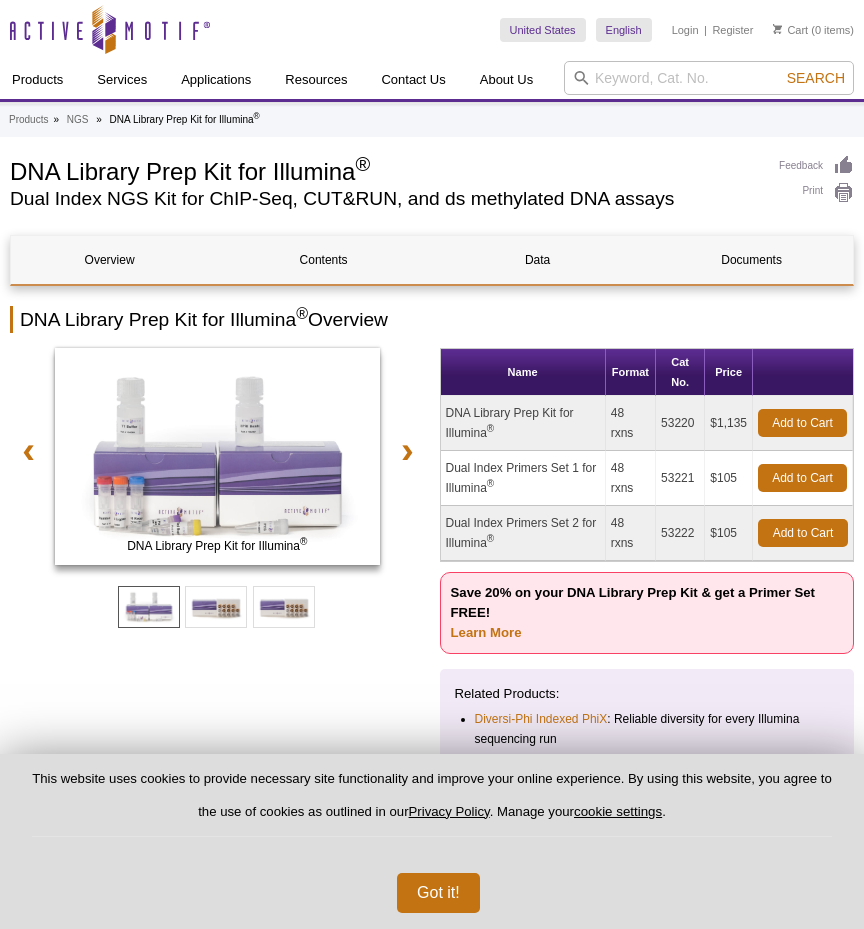 scroll, scrollTop: 0, scrollLeft: 0, axis: both 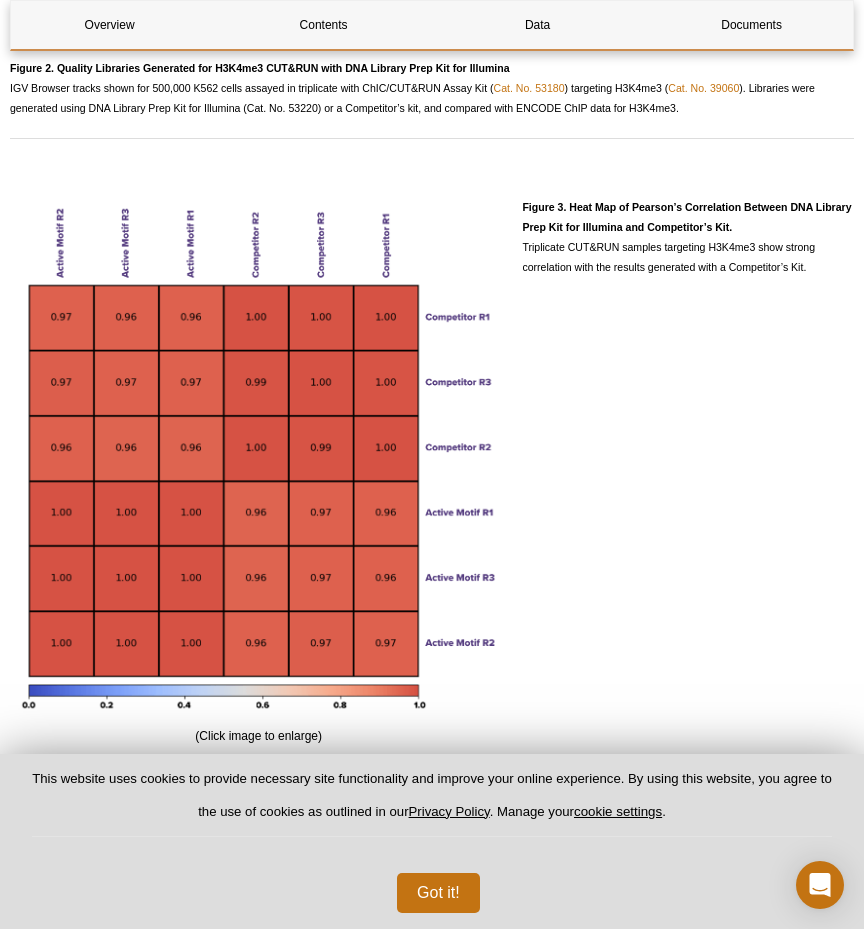 click on "Figure 3. Heat Map of Pearson’s Correlation Between DNA Library Prep Kit for Illumina and Competitor’s Kit.
Triplicate CUT&RUN samples targeting H3K4me3 show strong correlation with the results generated with a Competitor’s Kit." at bounding box center (686, 237) 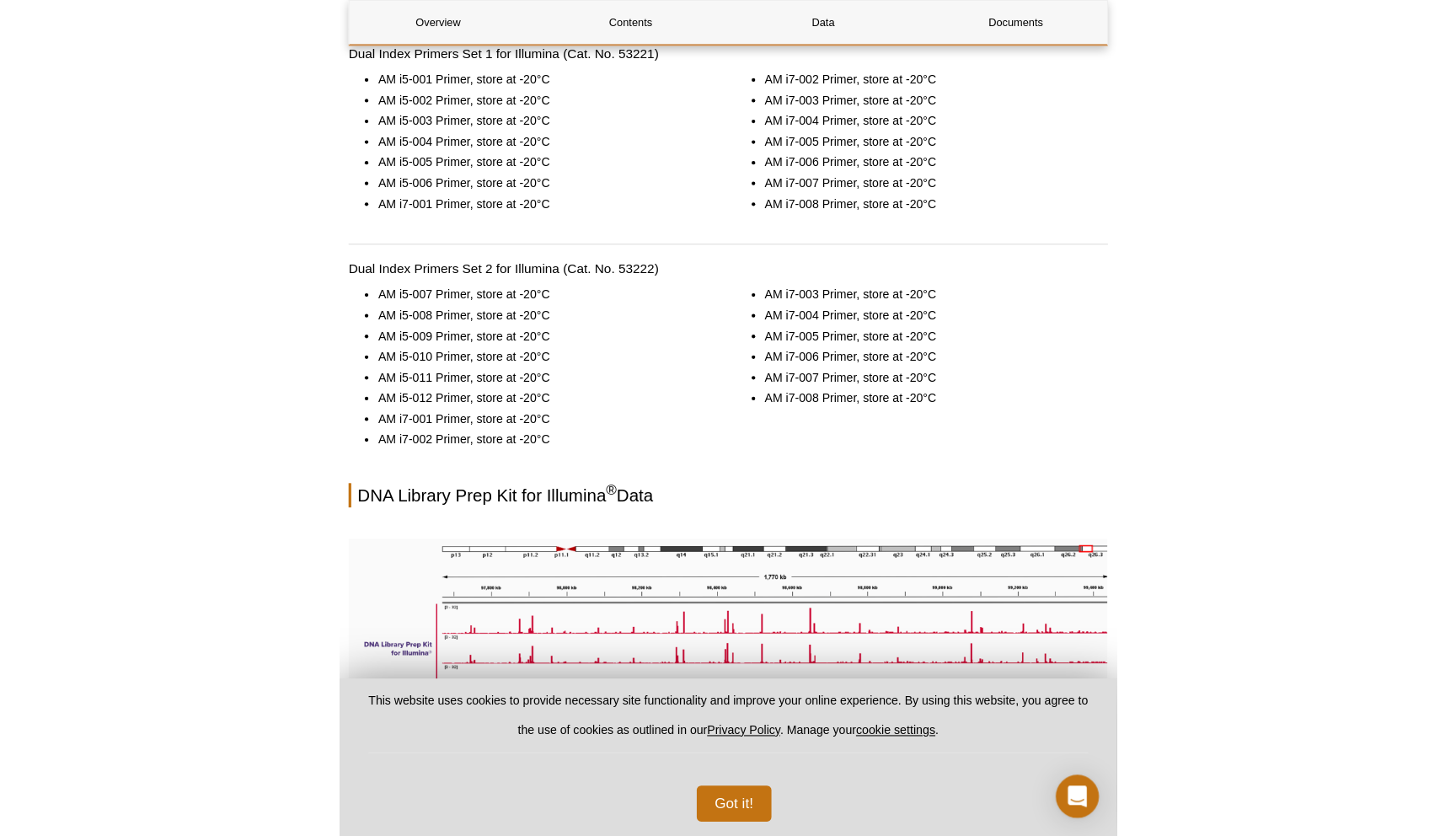 scroll, scrollTop: 1021, scrollLeft: 0, axis: vertical 